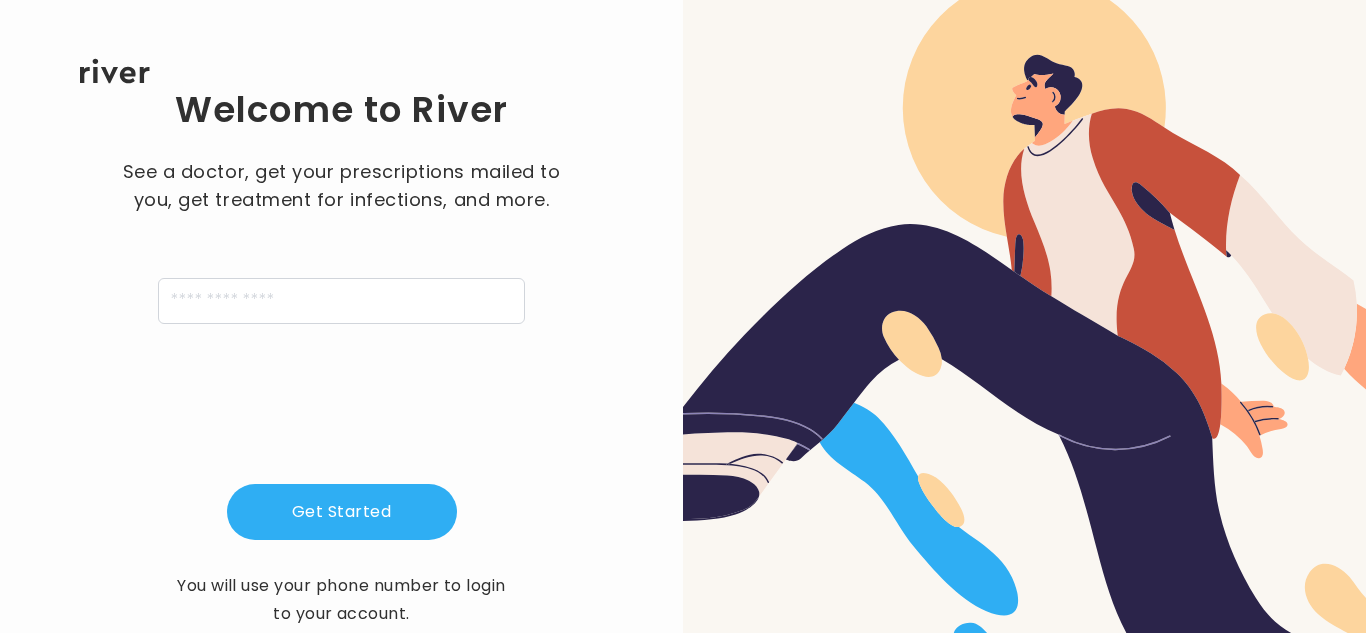 scroll, scrollTop: 0, scrollLeft: 0, axis: both 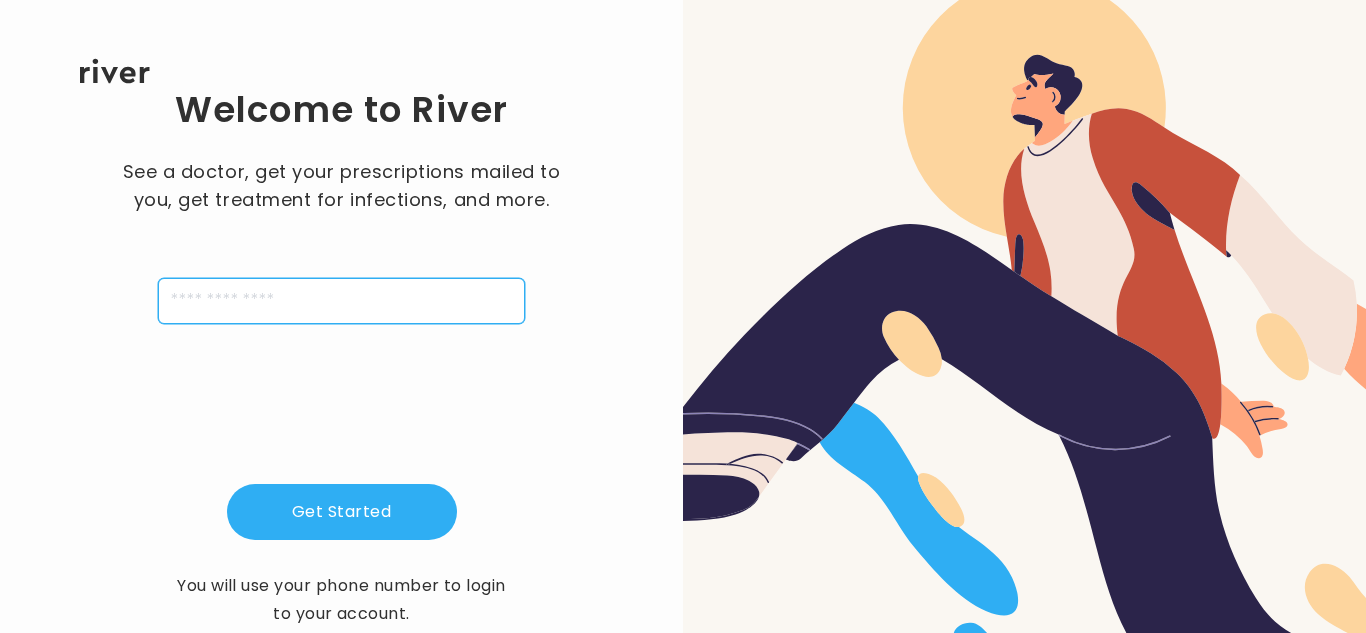 click at bounding box center [341, 301] 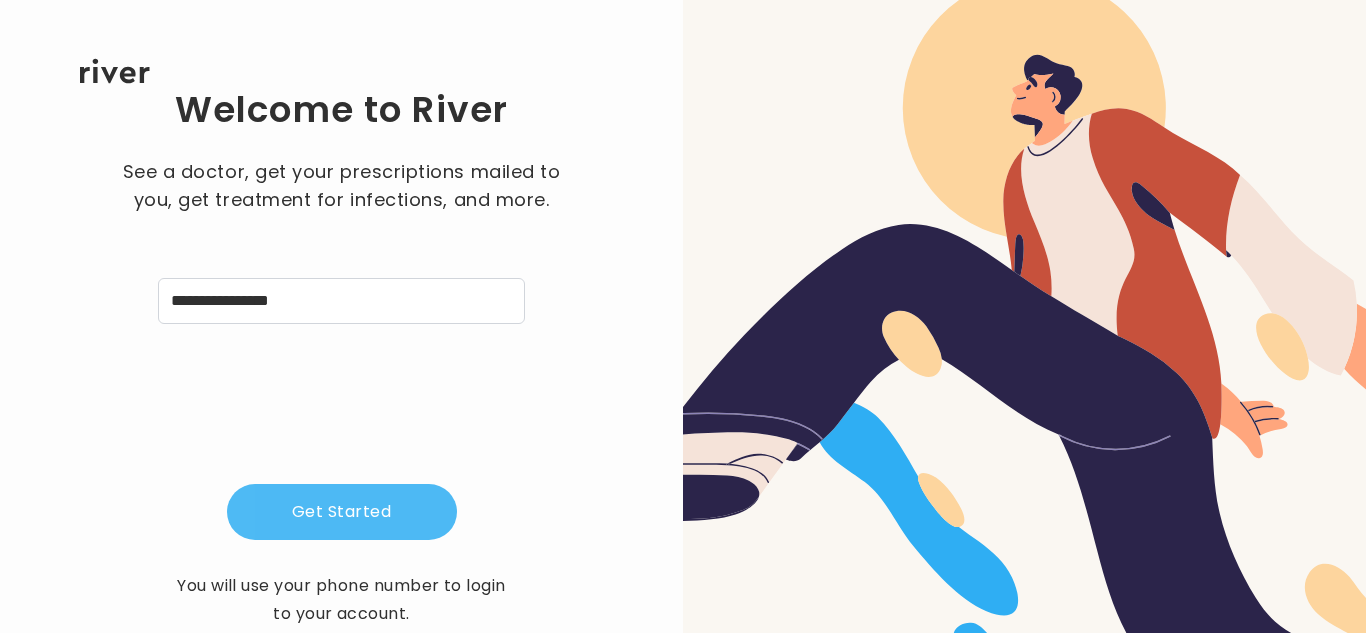 click on "Get Started" at bounding box center [342, 512] 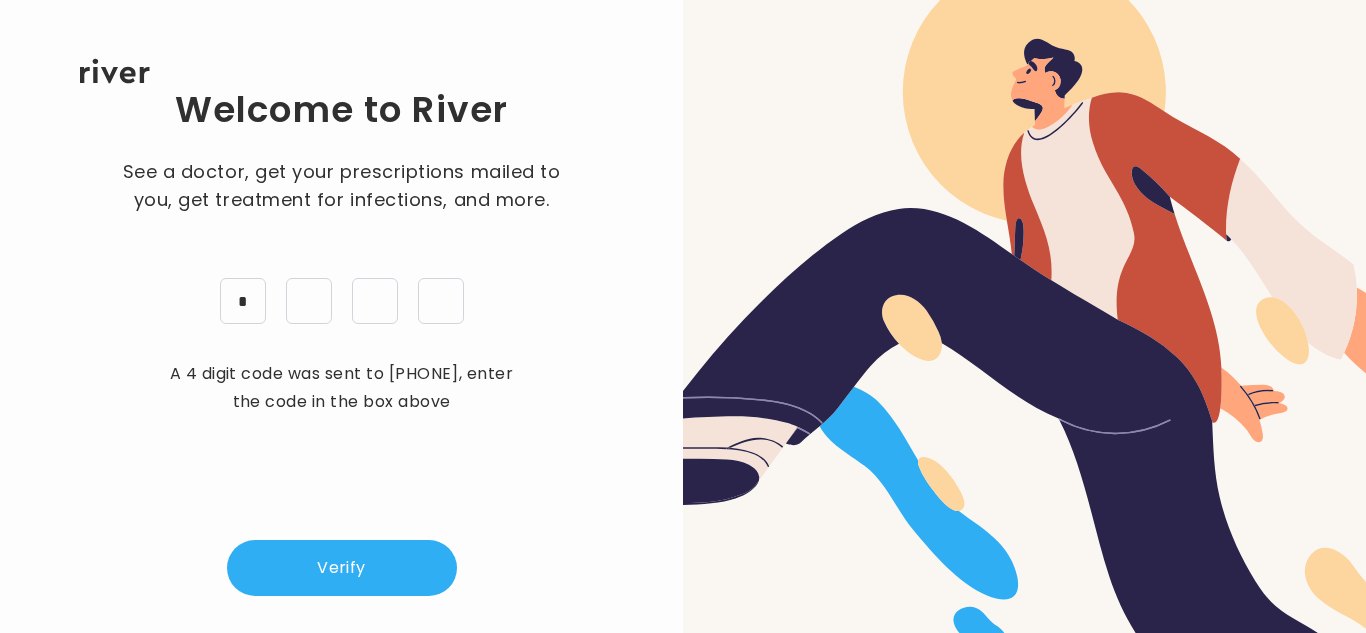 type on "*" 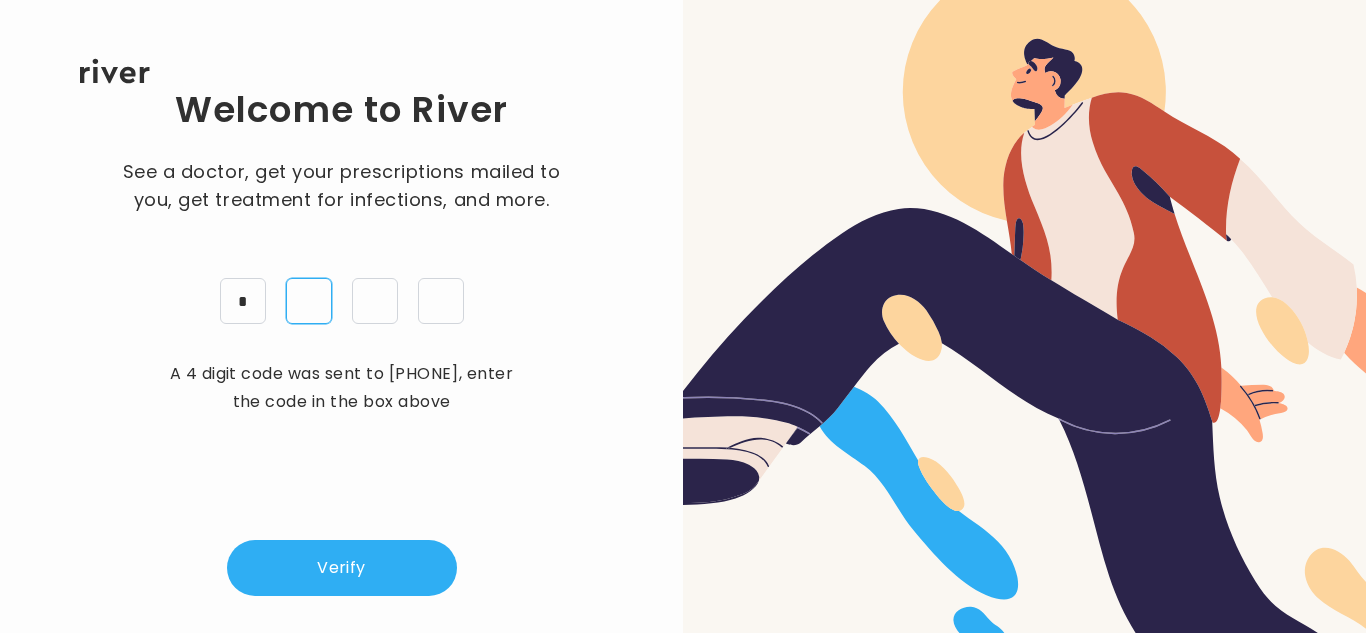 type on "*" 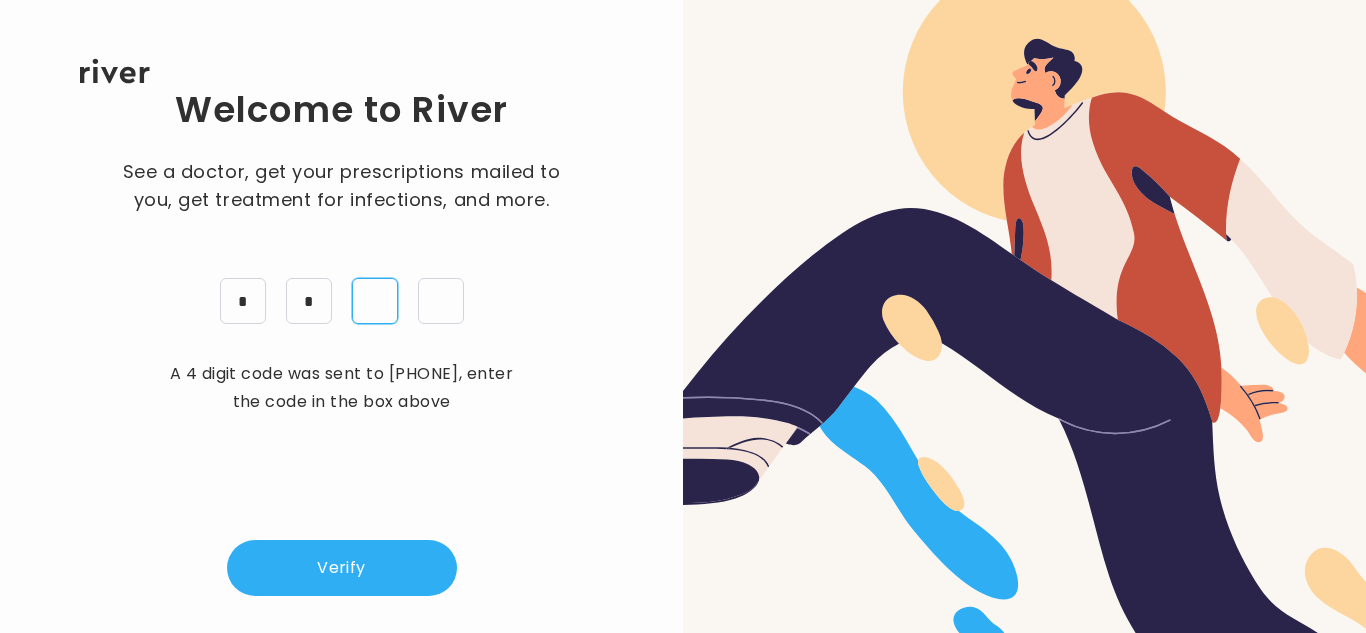 type on "*" 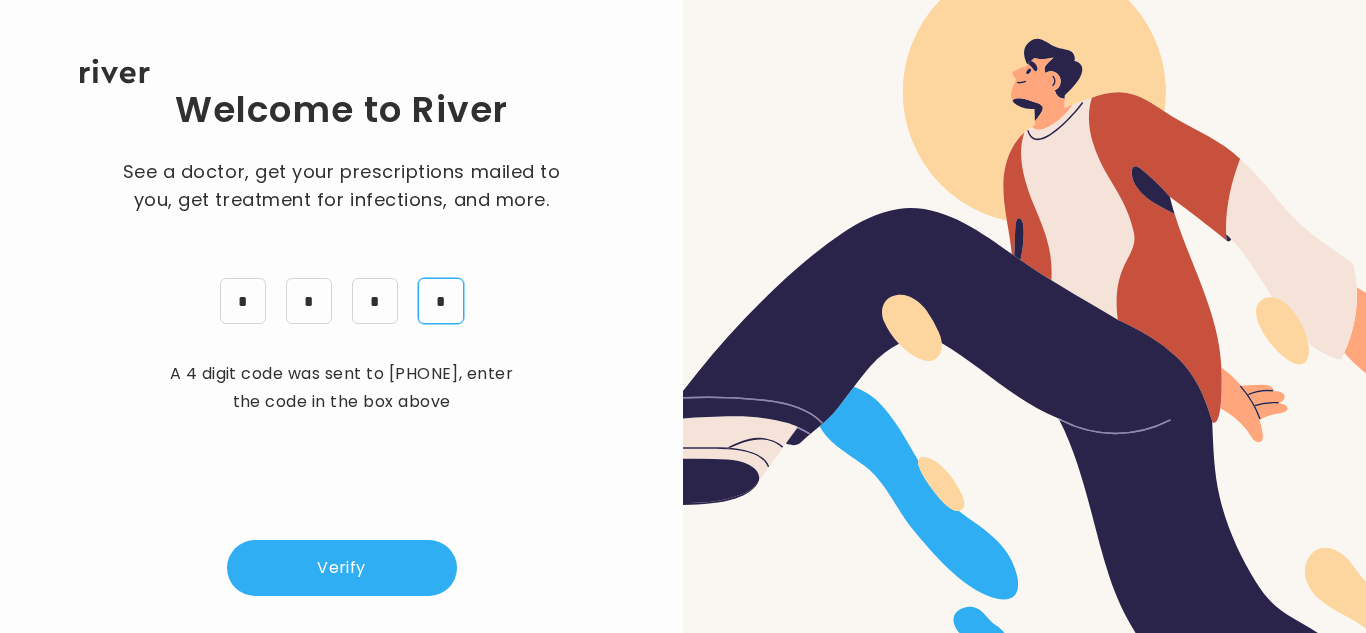 type on "*" 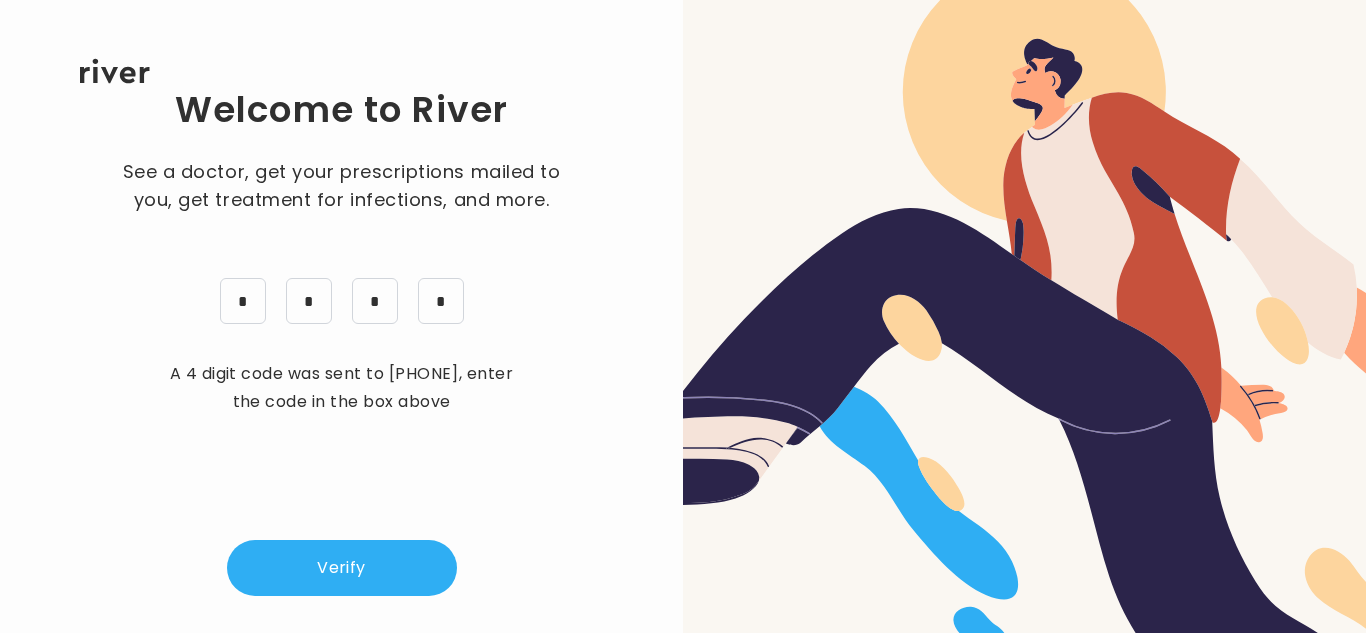click on "Welcome to River See a doctor, get your prescriptions mailed to you, get treatment for infections, and more. See a doctor, get your prescriptions mailed to you, and more. * * * * A 4 digit code was sent to   [PHONE] , enter the code in the box above Verify" at bounding box center [341, 326] 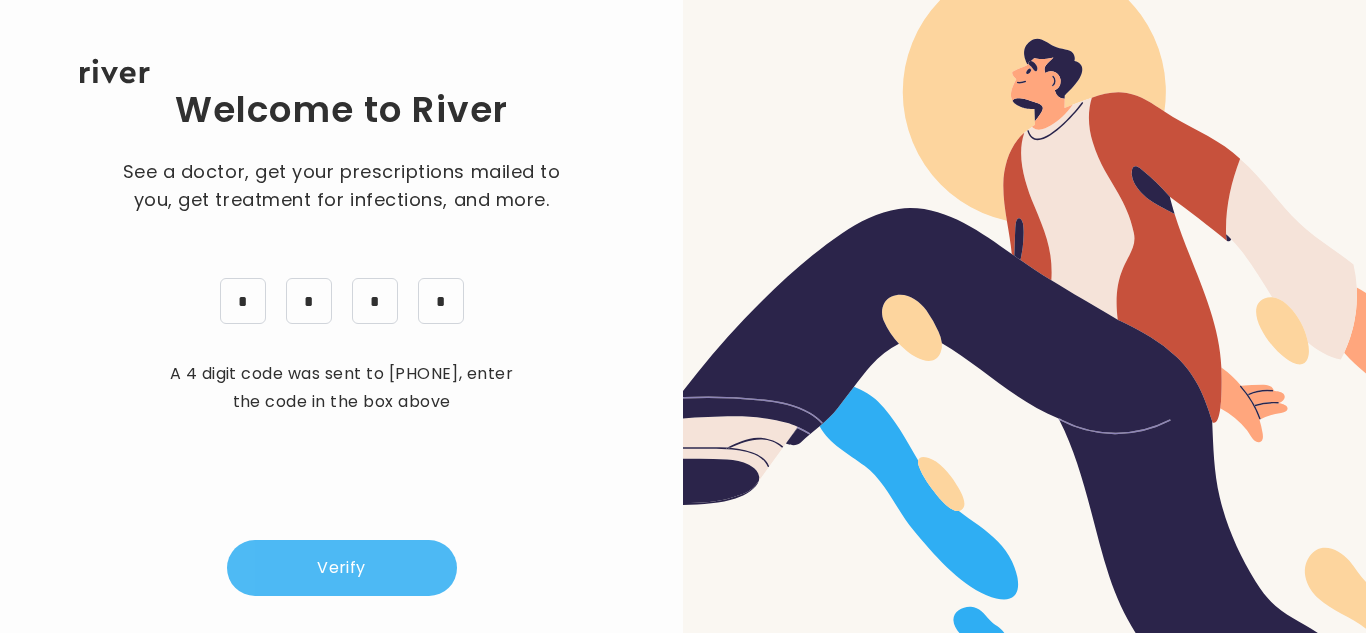 click on "Verify" at bounding box center (342, 568) 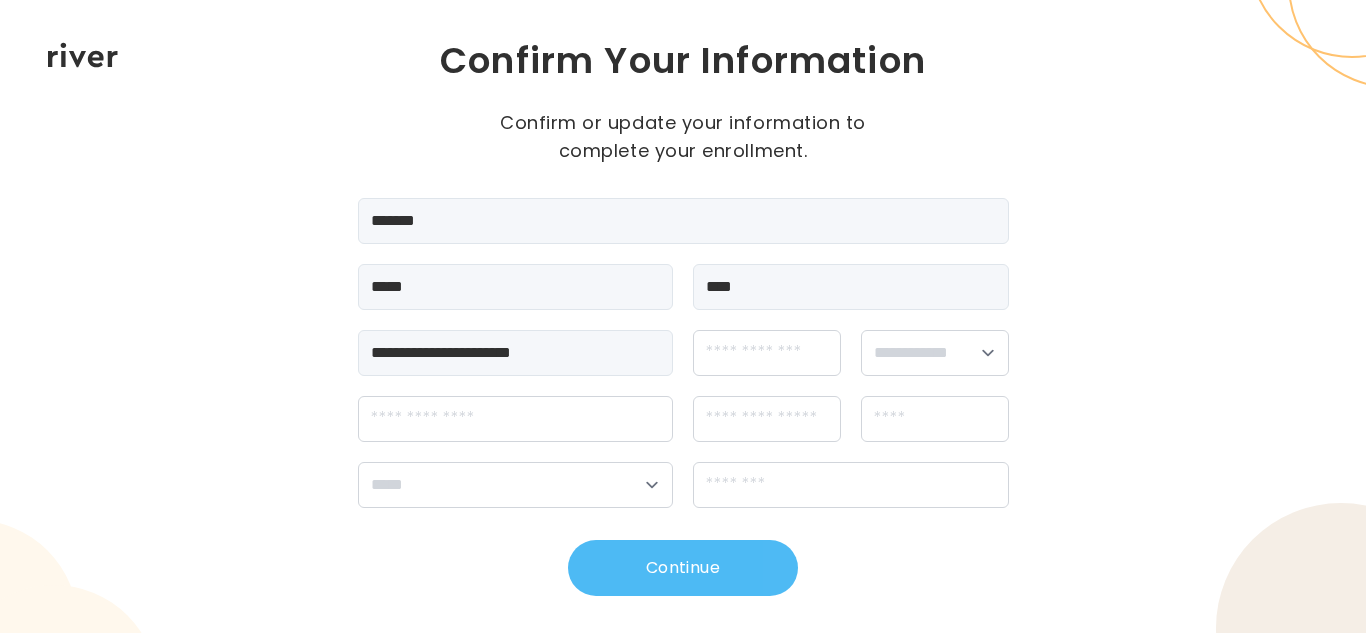 click on "Continue" at bounding box center [683, 568] 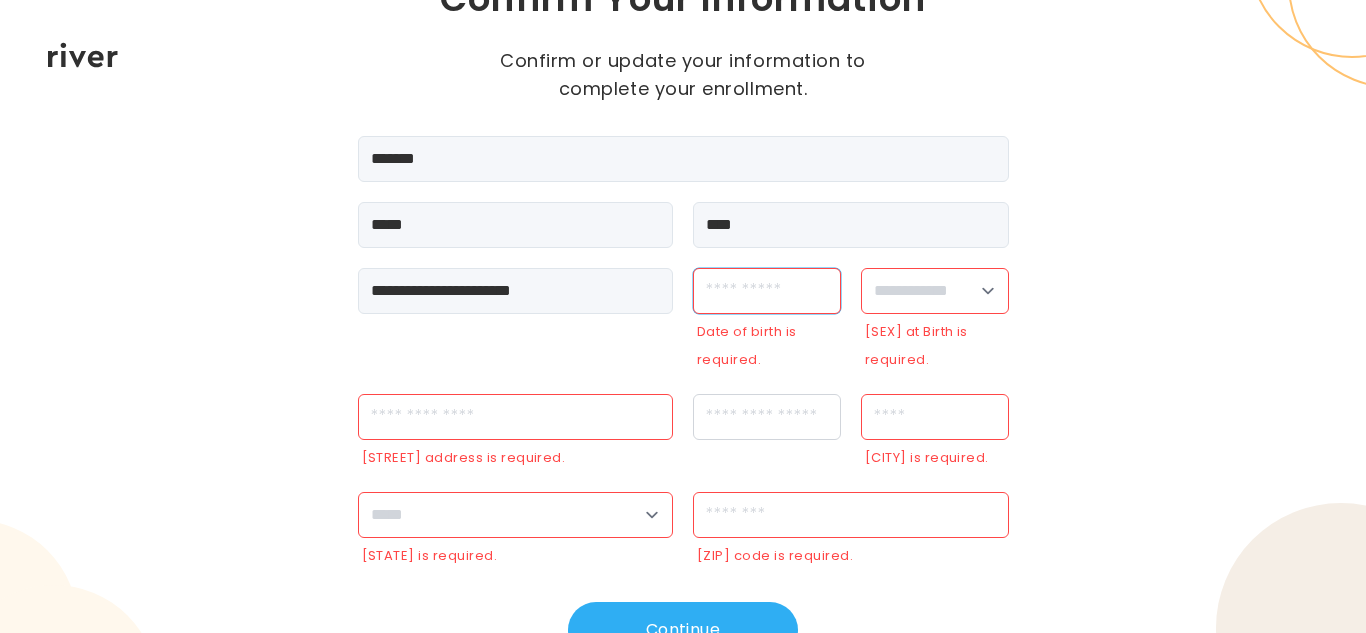 click at bounding box center [767, 291] 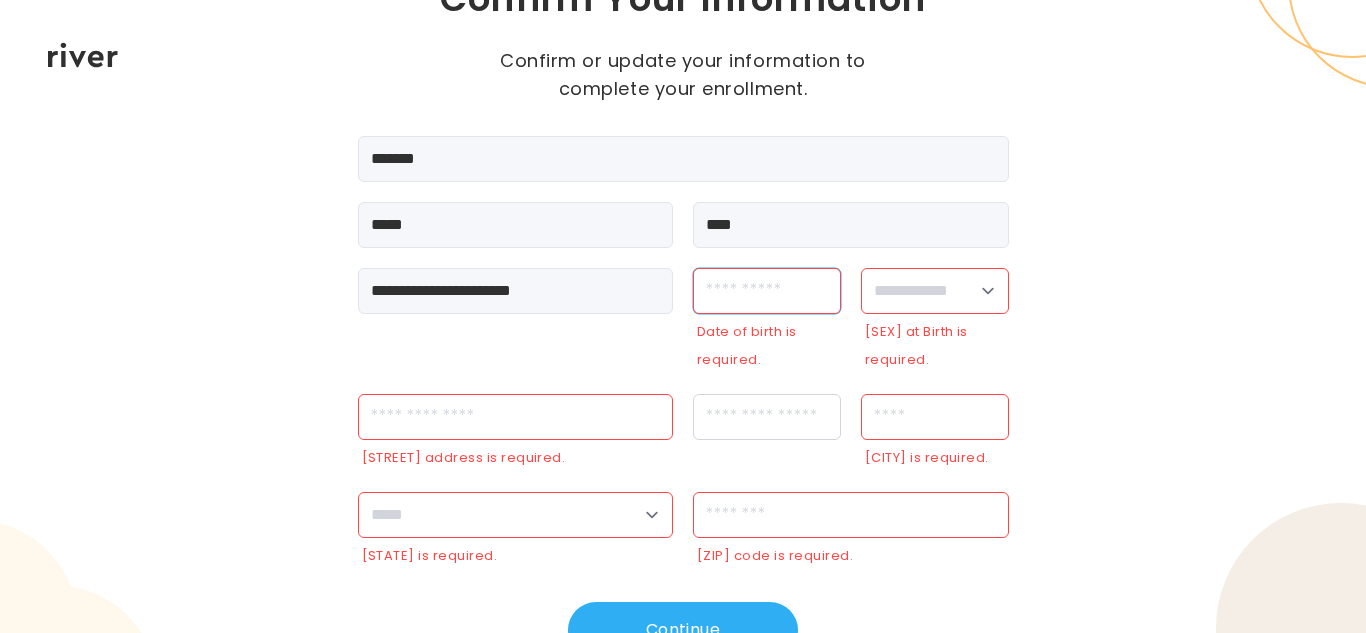type on "**********" 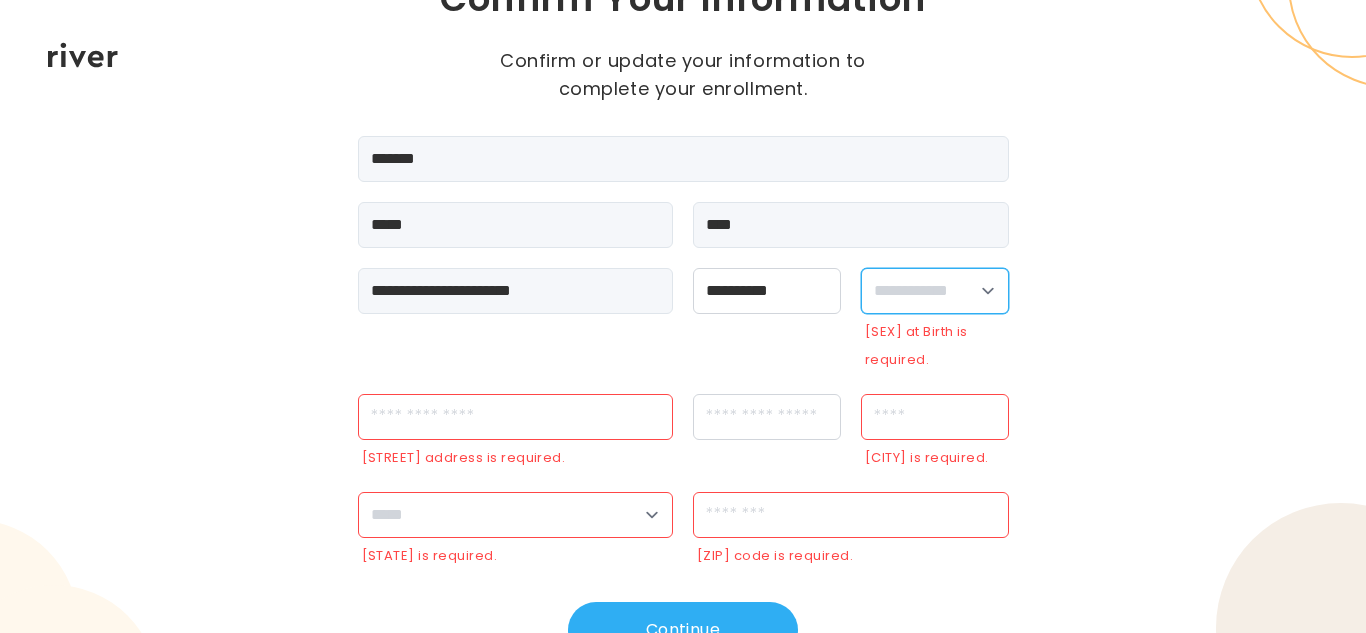 click on "**********" at bounding box center [935, 291] 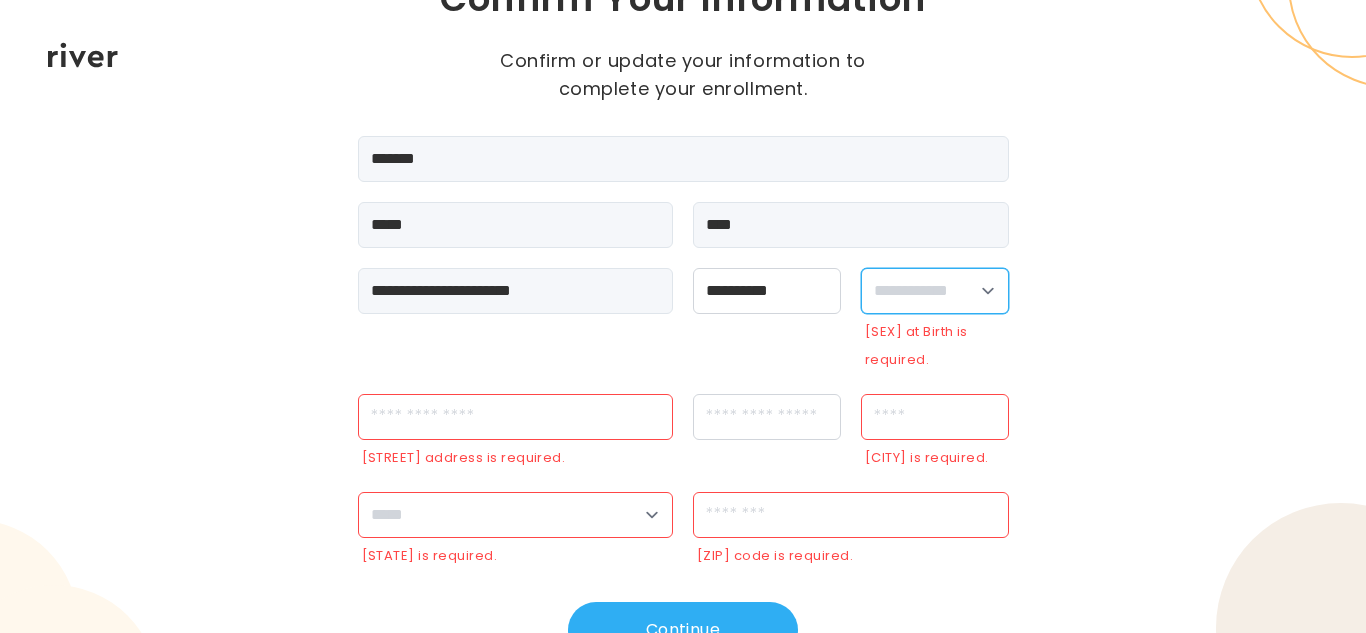 select on "****" 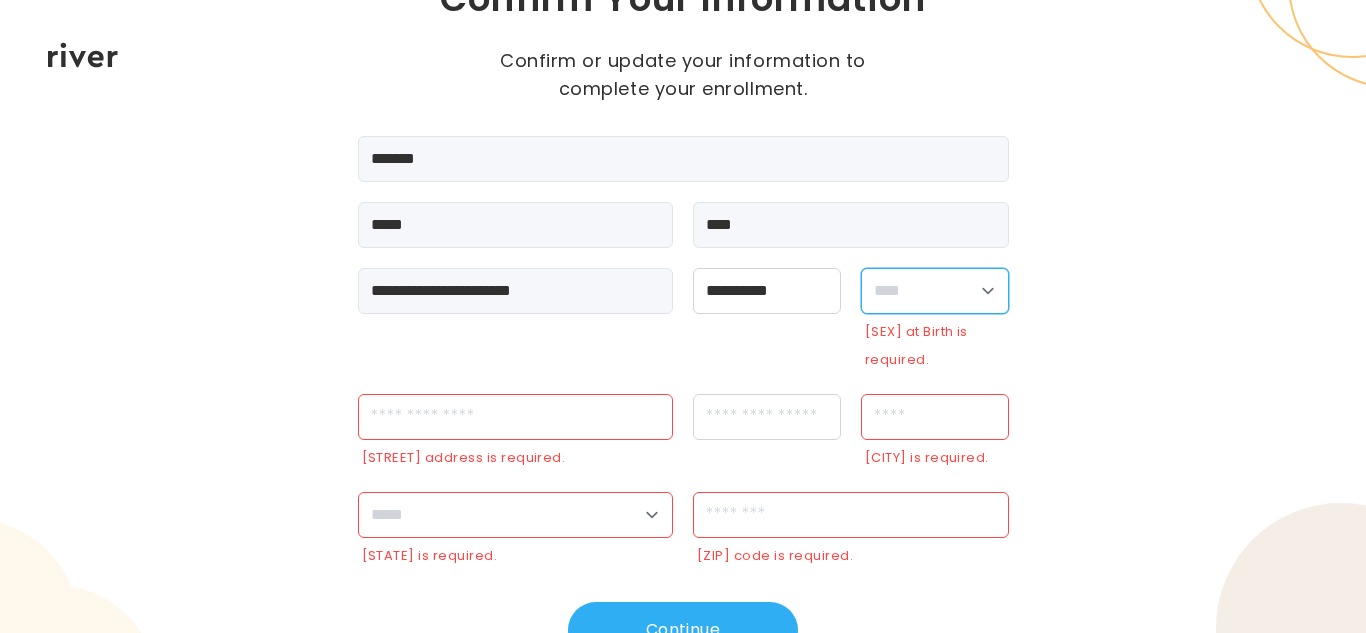 click on "**********" at bounding box center [935, 291] 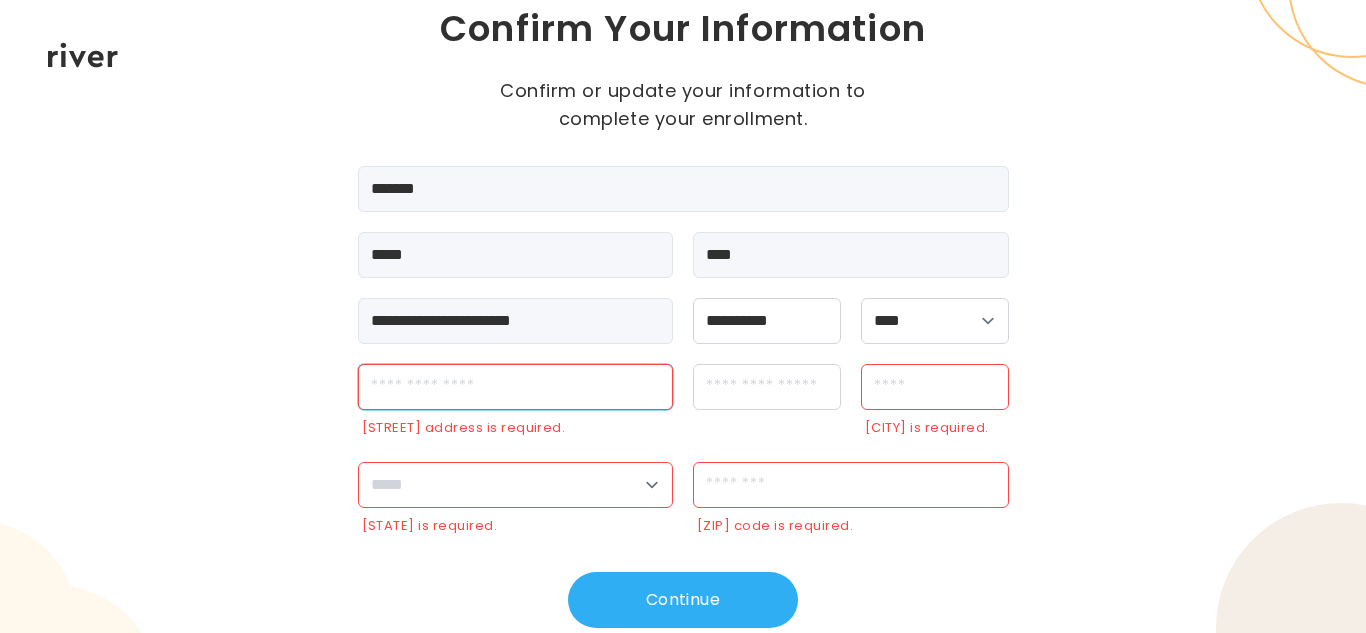 click at bounding box center (516, 387) 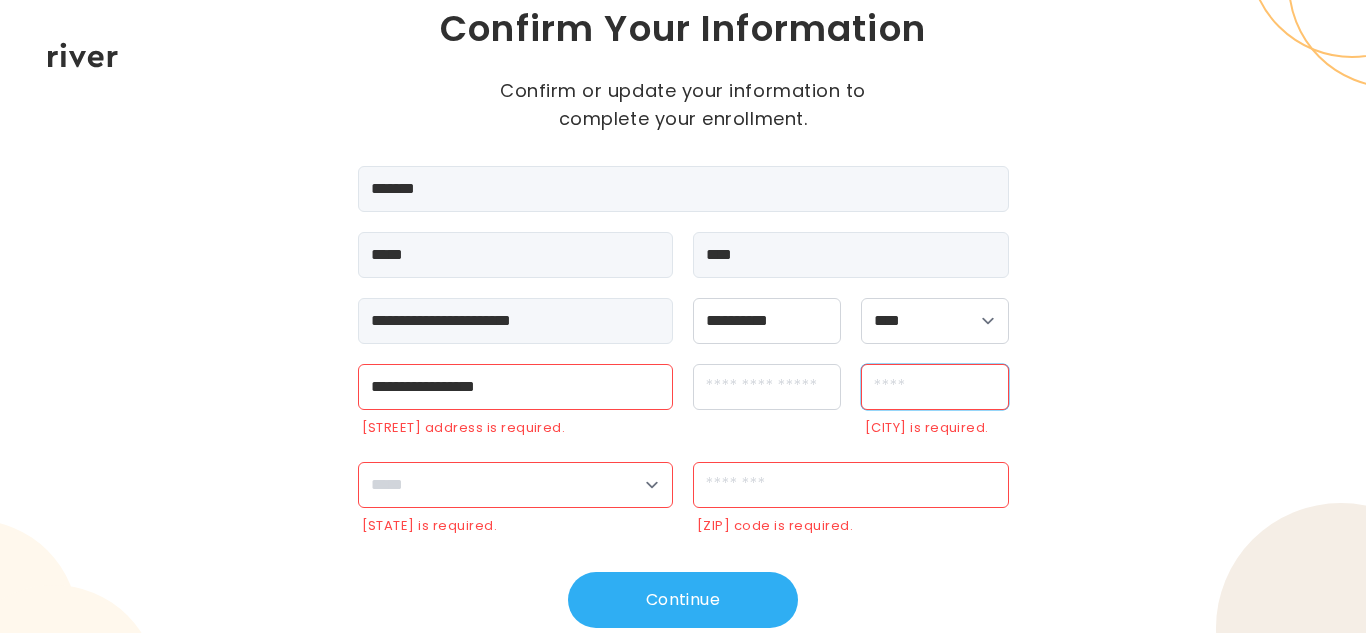 type on "*********" 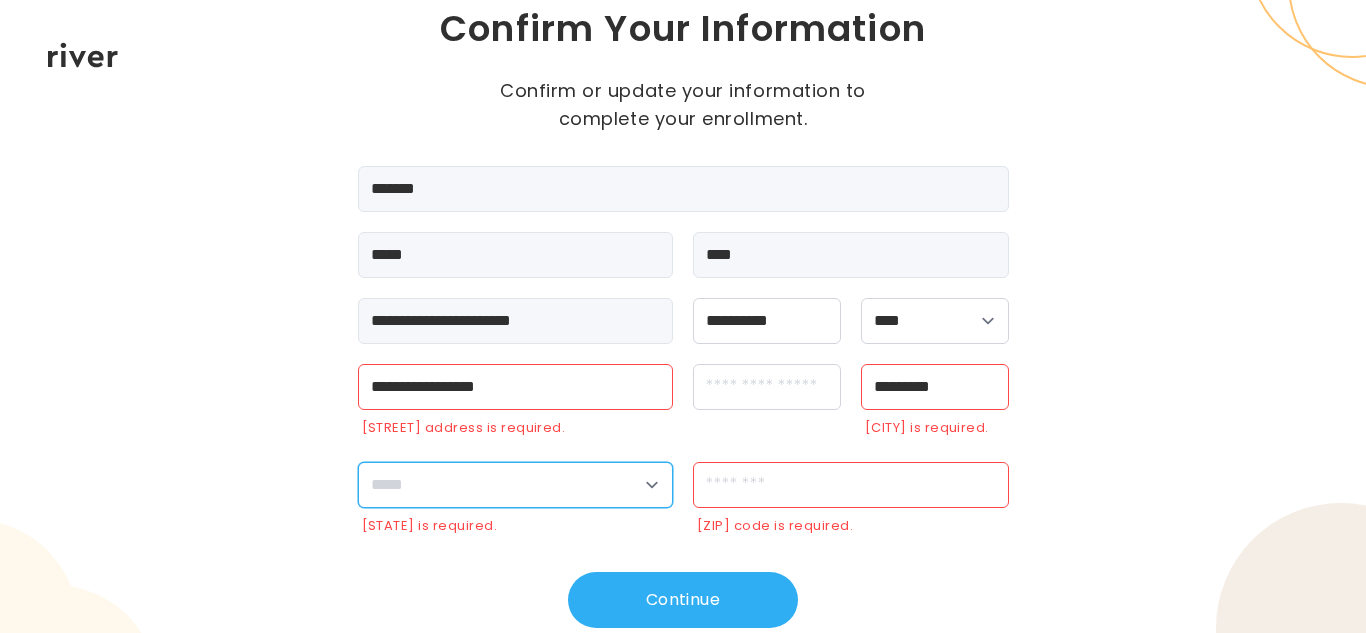 select on "**" 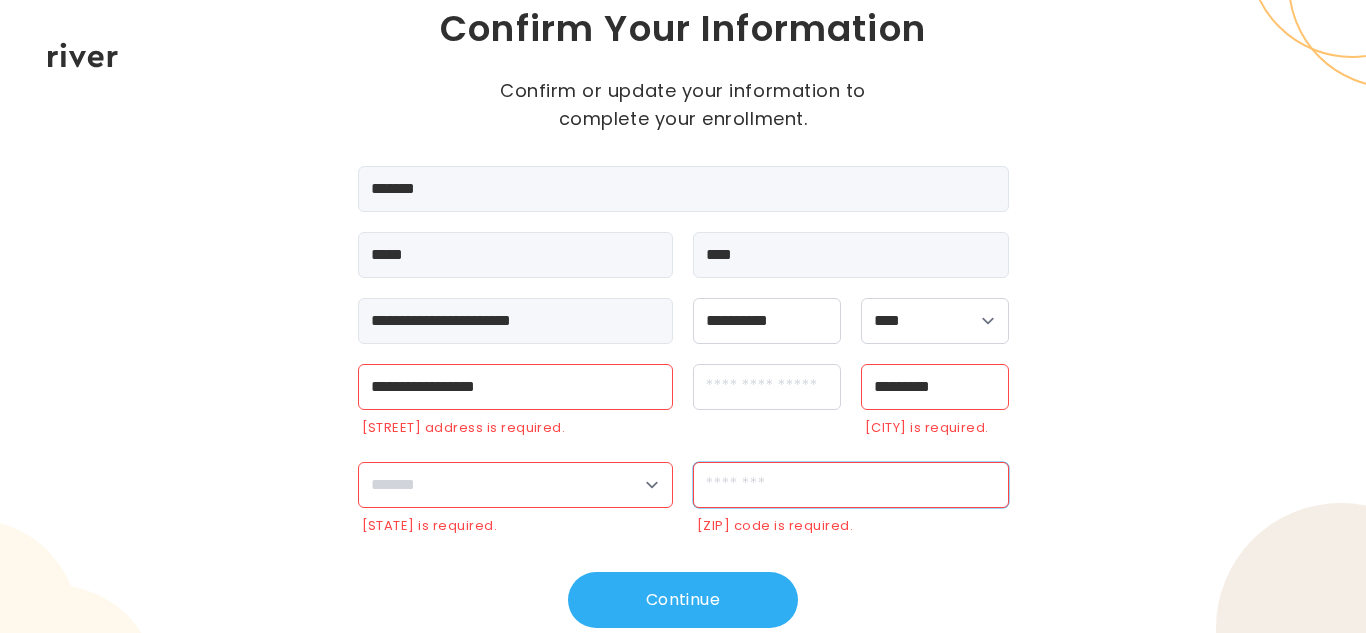 type on "*****" 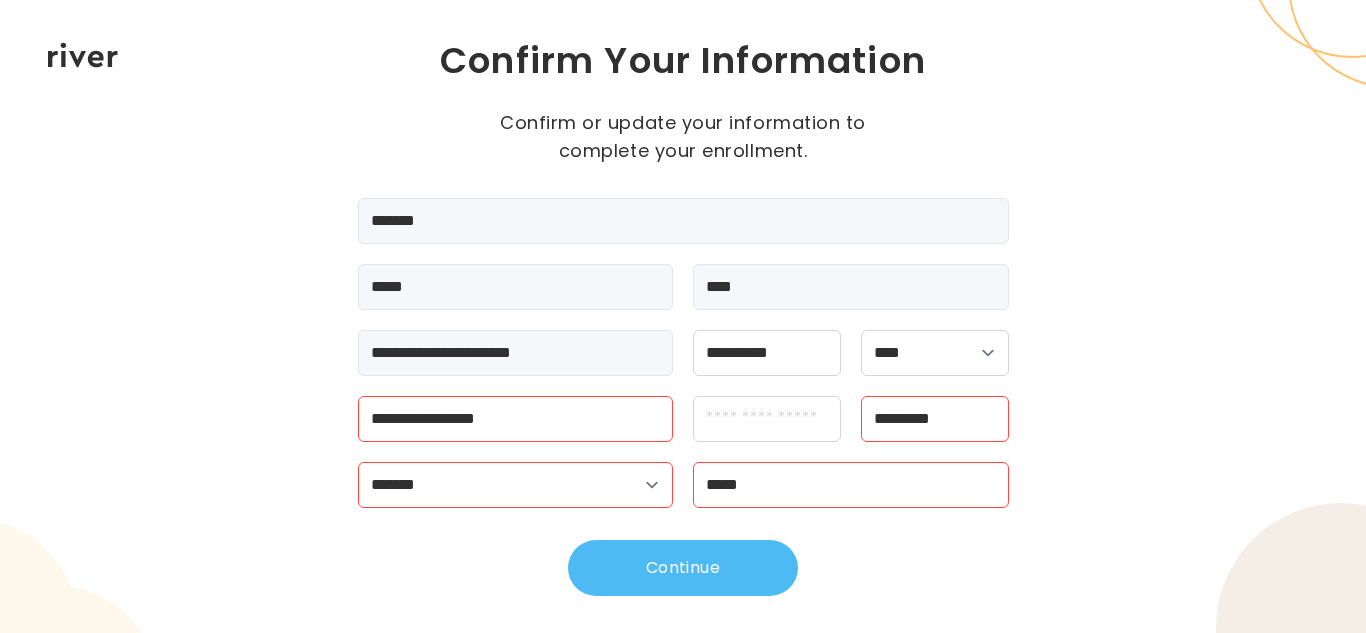 click on "Continue" at bounding box center (683, 568) 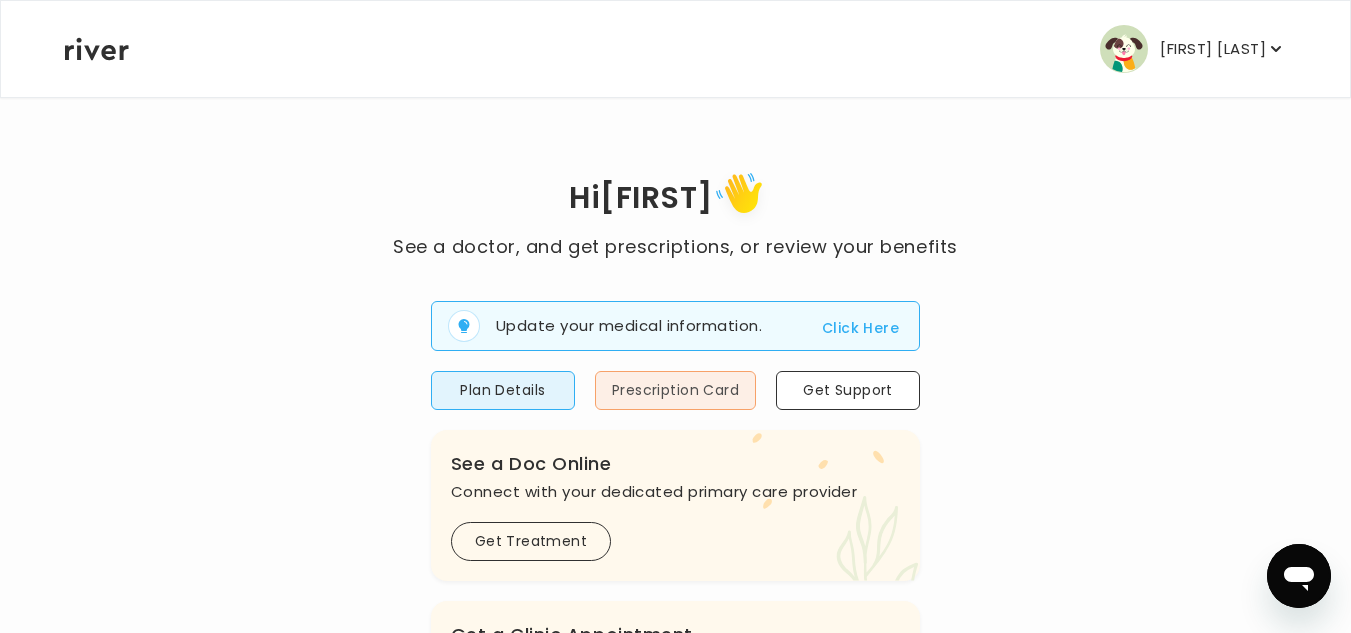 click on "Prescription Card" at bounding box center [675, 390] 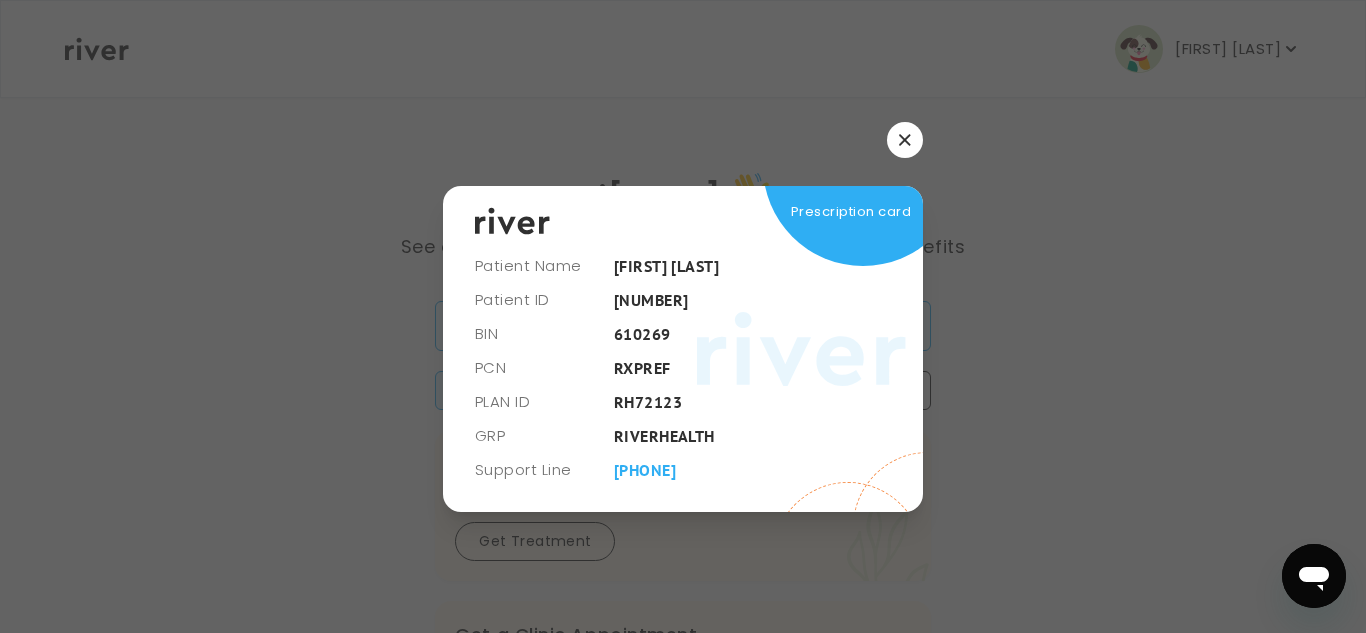 click 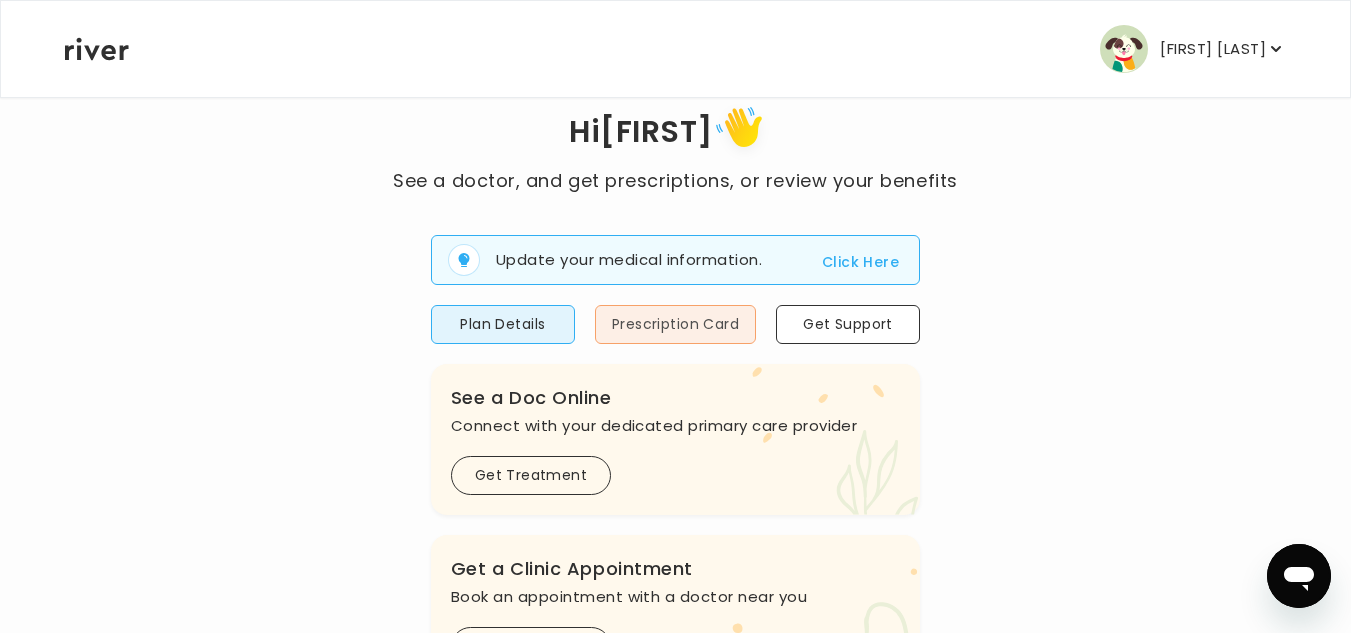 scroll, scrollTop: 200, scrollLeft: 0, axis: vertical 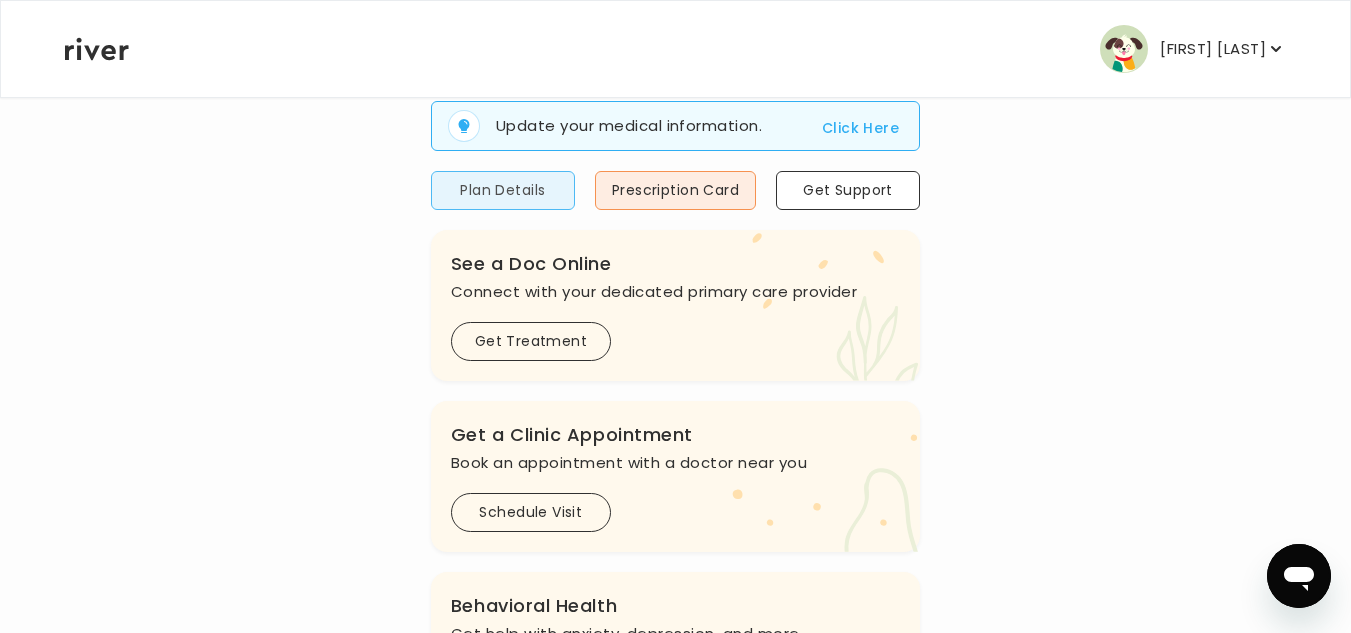 click on "Plan Details" at bounding box center (503, 190) 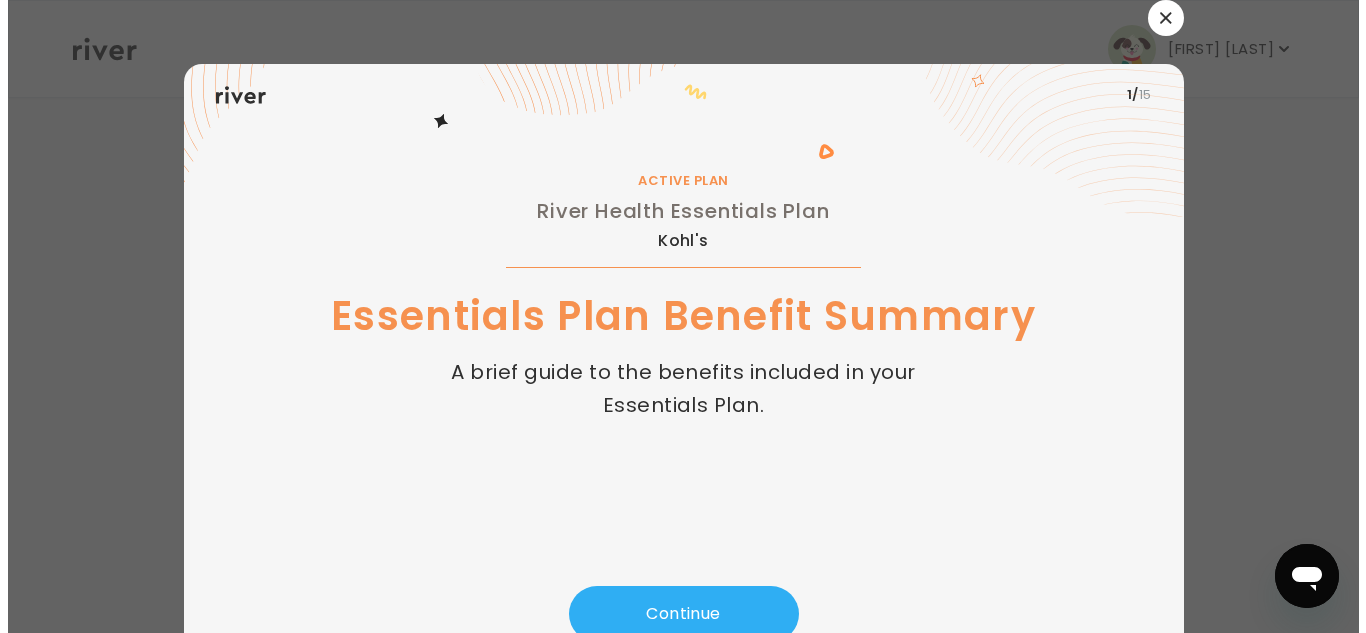 scroll, scrollTop: 0, scrollLeft: 0, axis: both 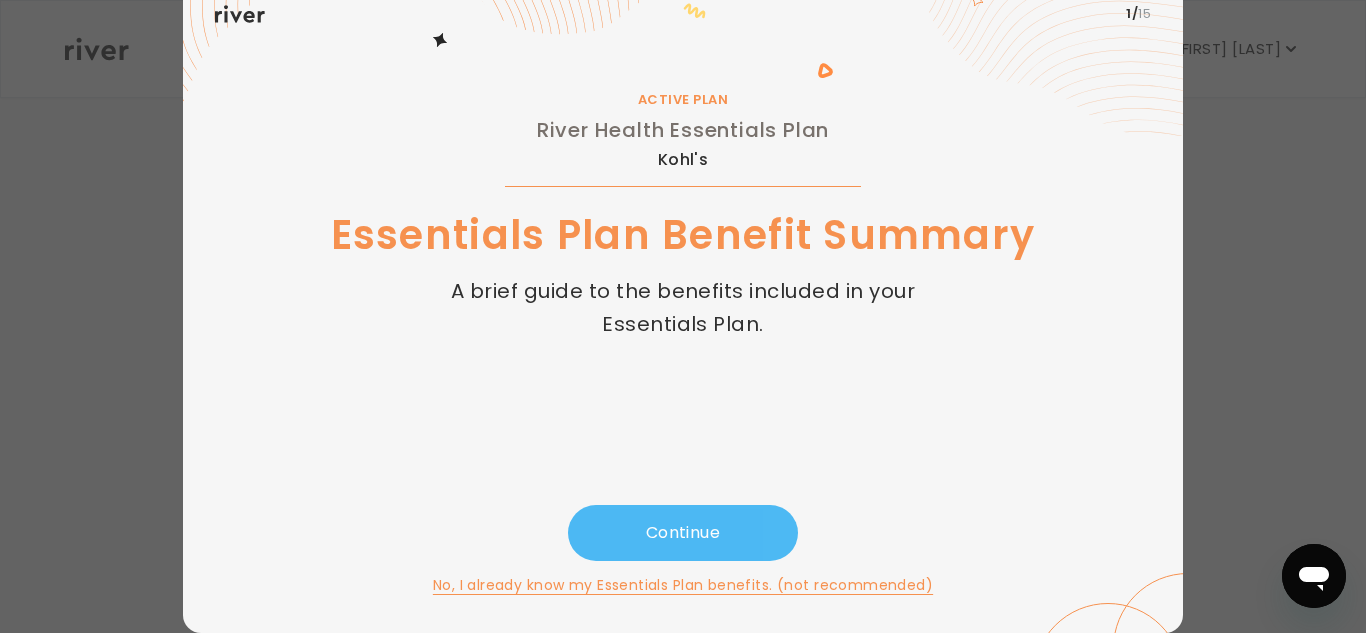 click on "Continue" at bounding box center [683, 533] 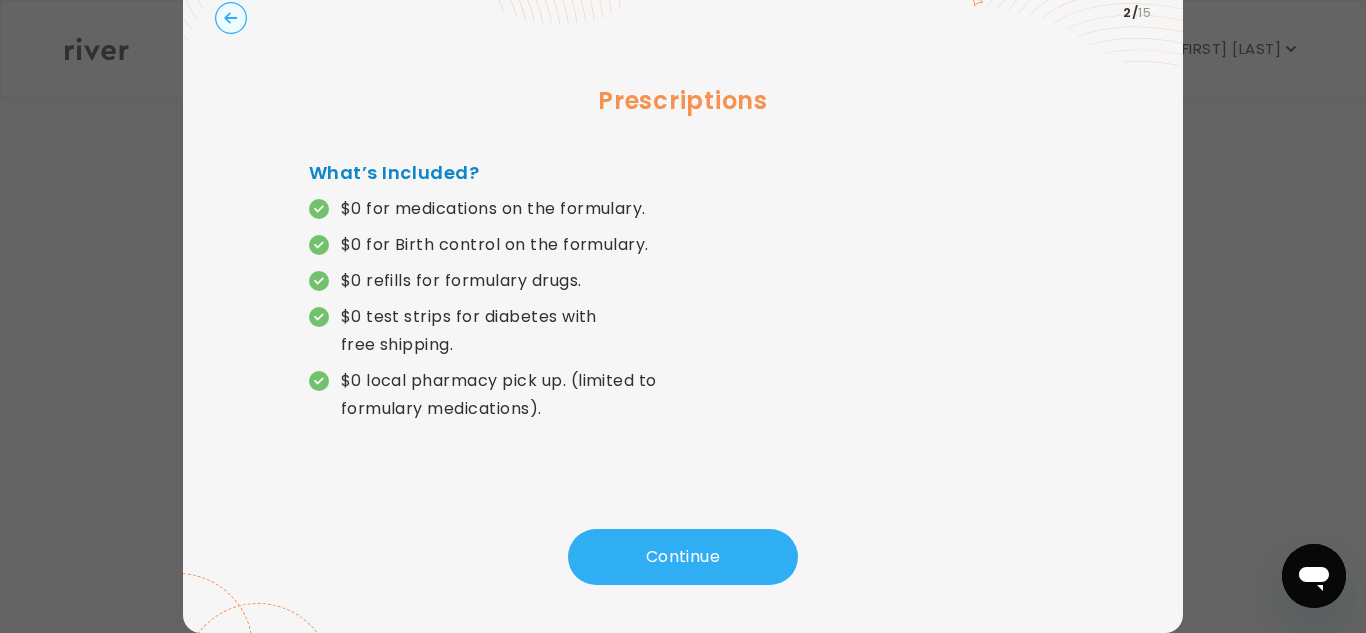 scroll, scrollTop: 80, scrollLeft: 0, axis: vertical 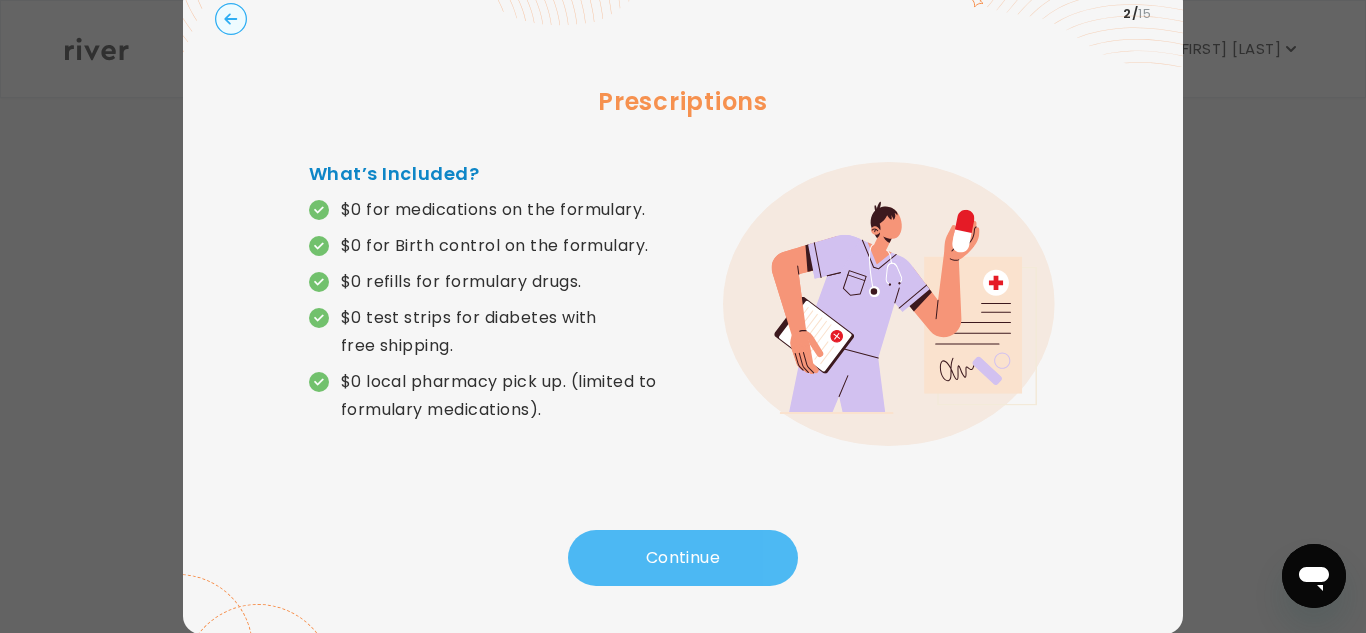 click on "Continue" at bounding box center [683, 558] 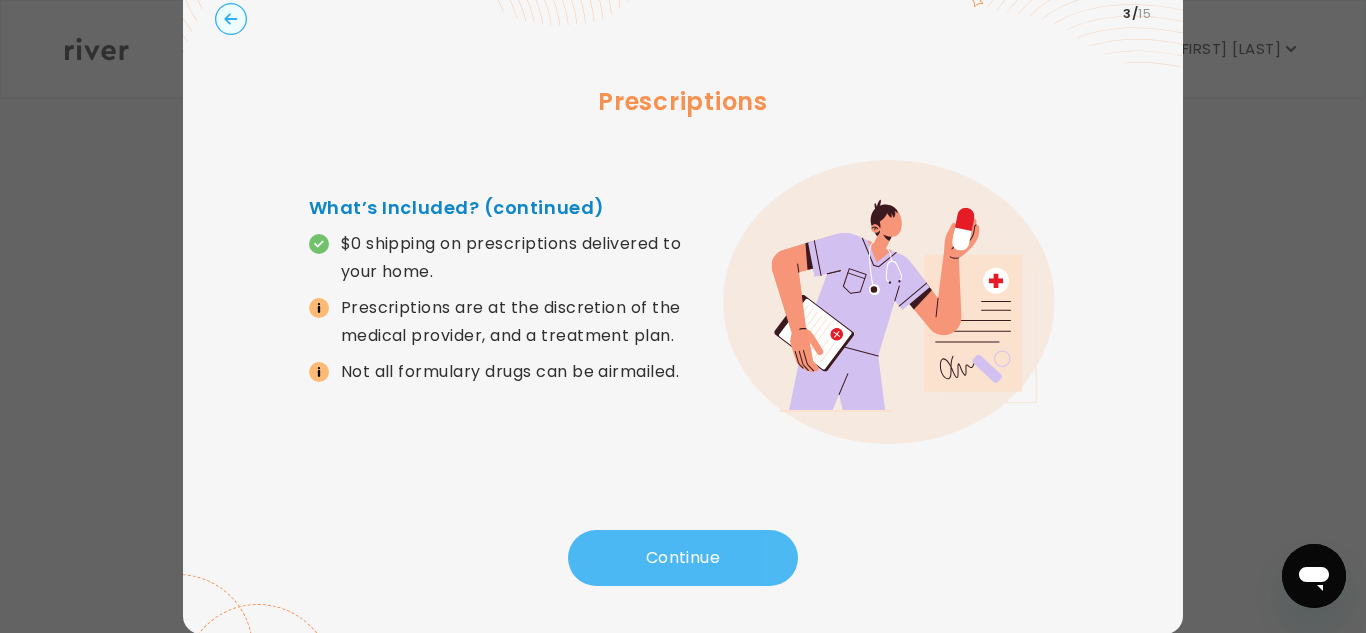 click on "Continue" at bounding box center [683, 558] 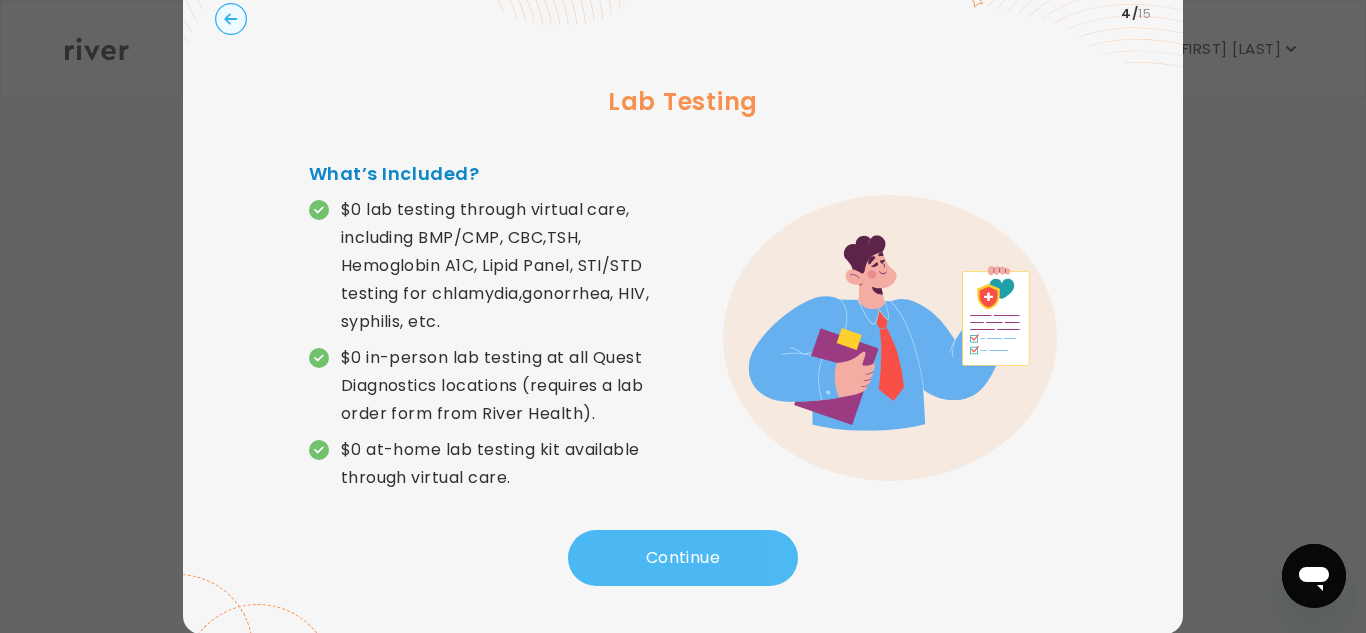 click on "Continue" at bounding box center (683, 558) 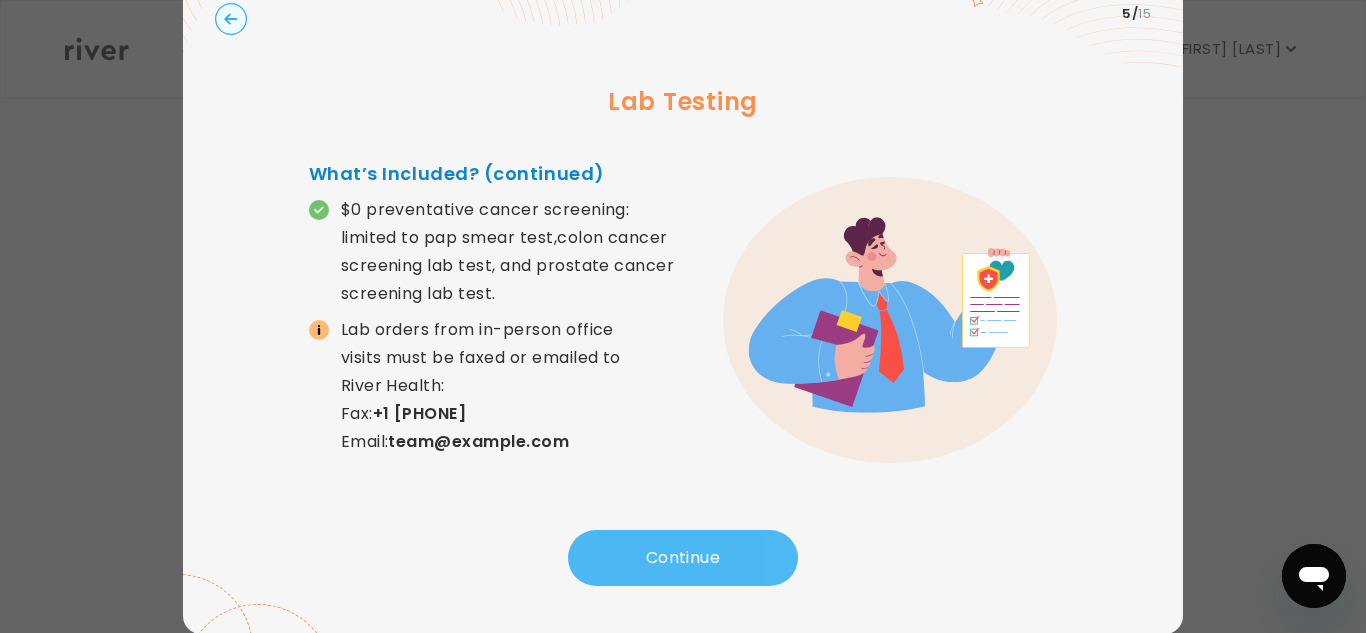 click on "Continue" at bounding box center (683, 558) 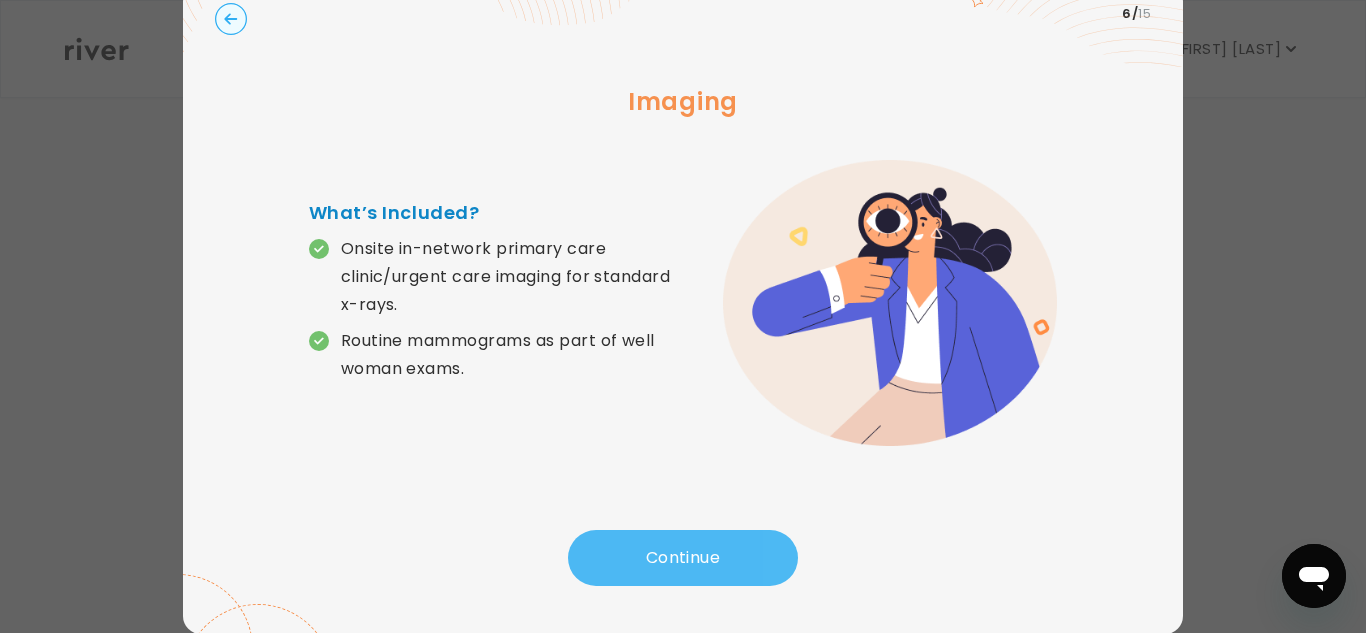 click on "Continue" at bounding box center (683, 558) 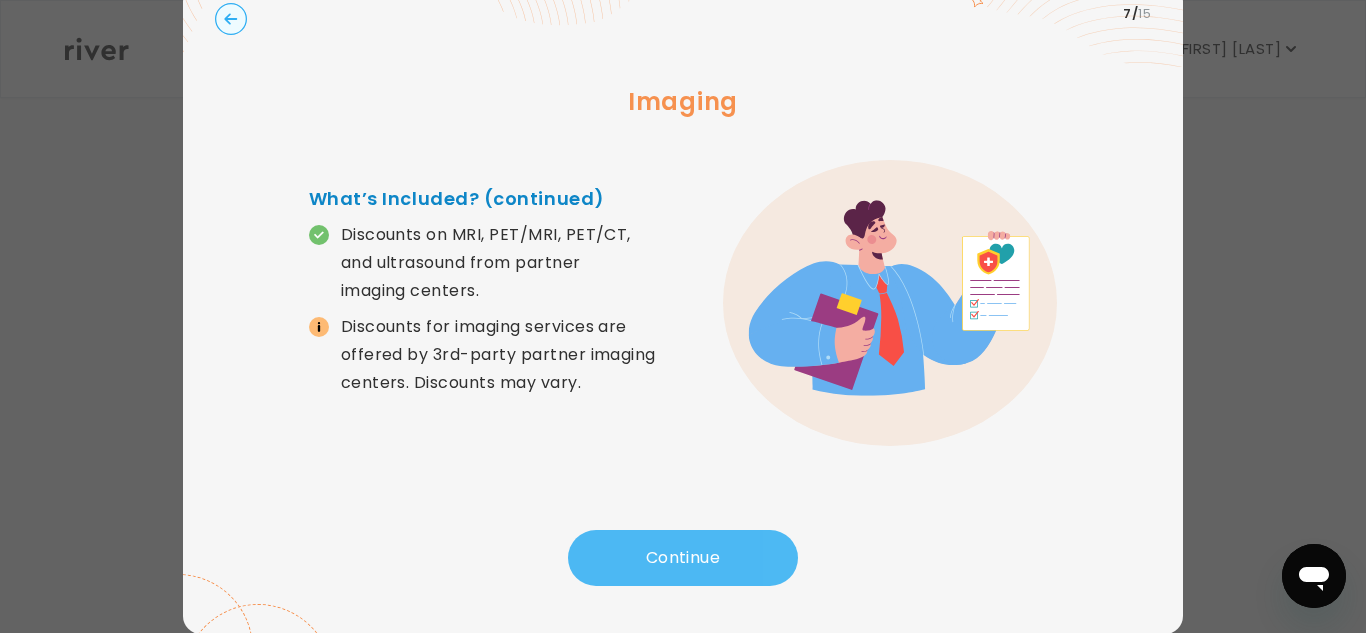 click on "Continue" at bounding box center (683, 558) 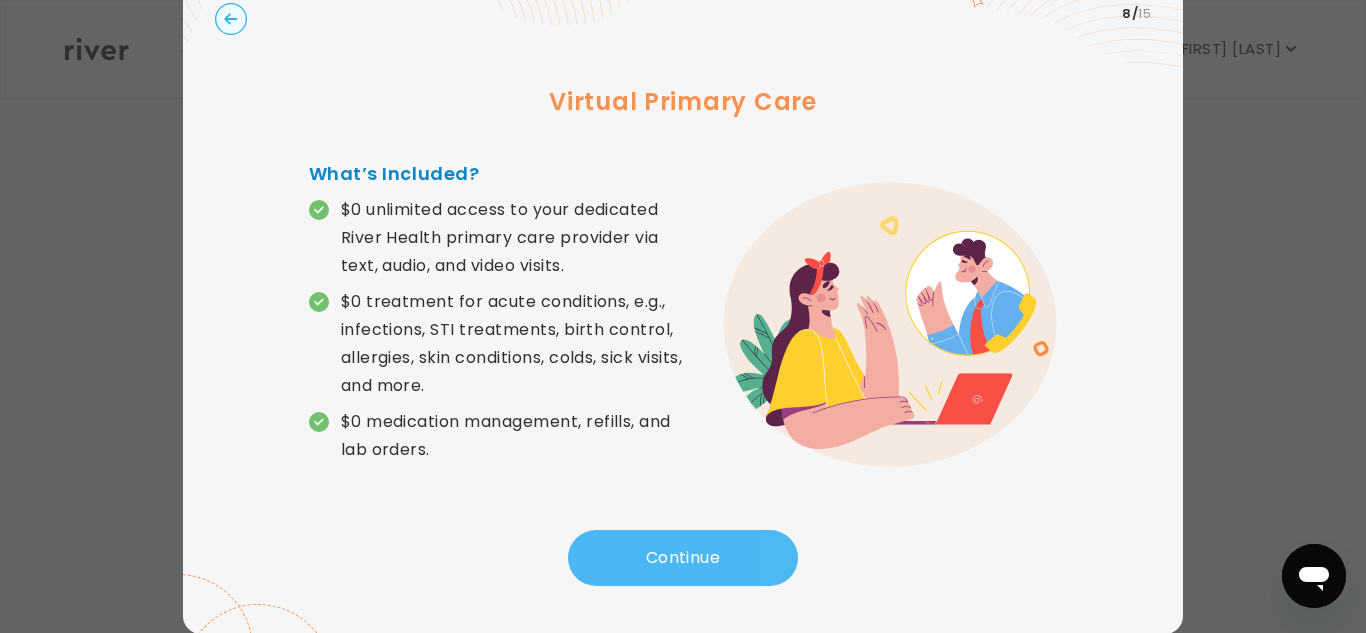 click on "Continue" at bounding box center [683, 558] 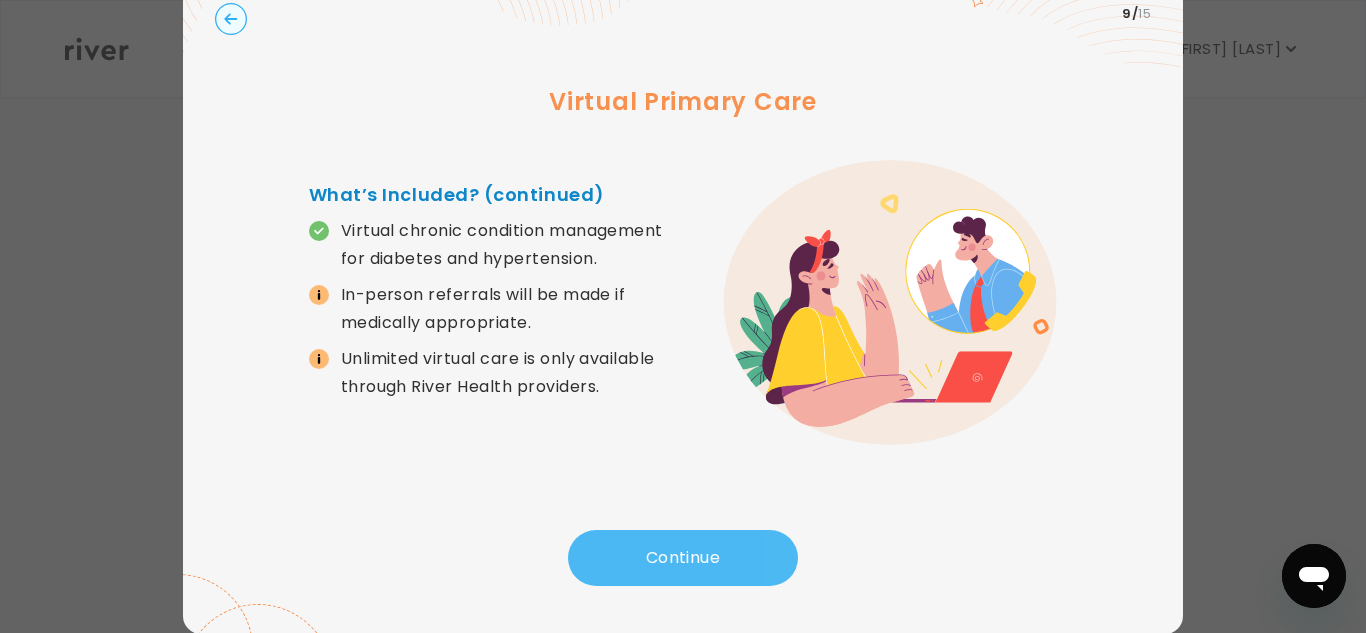 click on "Continue" at bounding box center (683, 558) 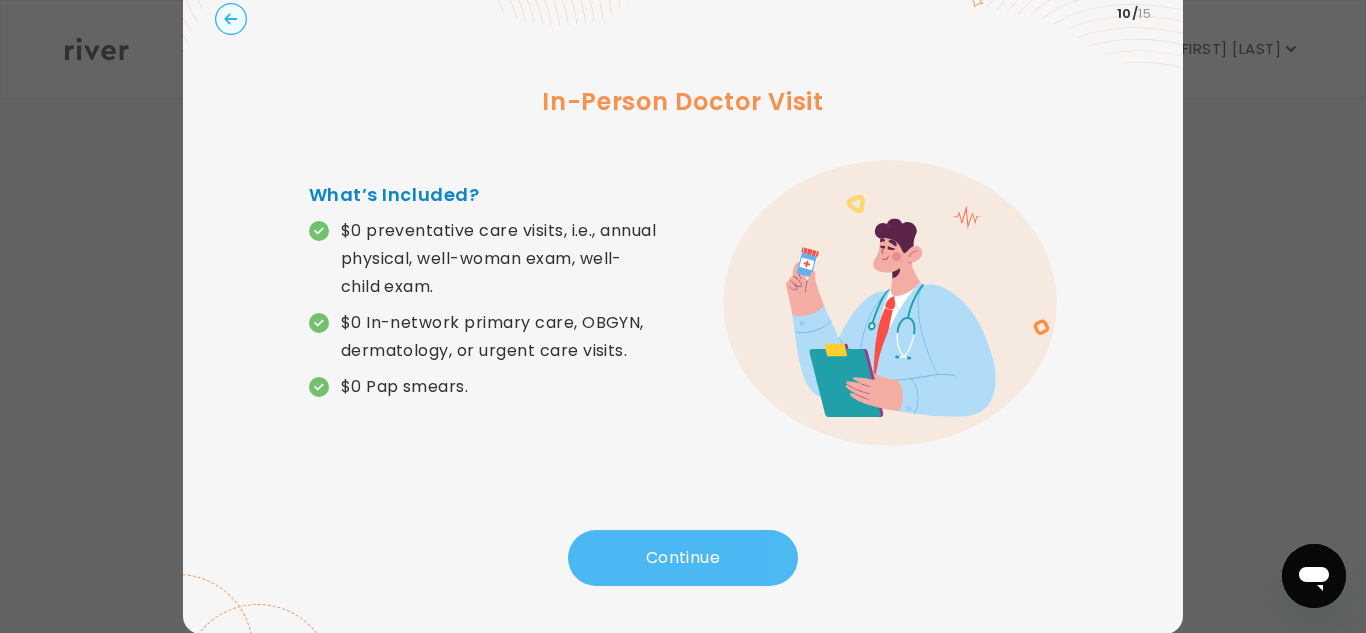 click on "Continue" at bounding box center [683, 558] 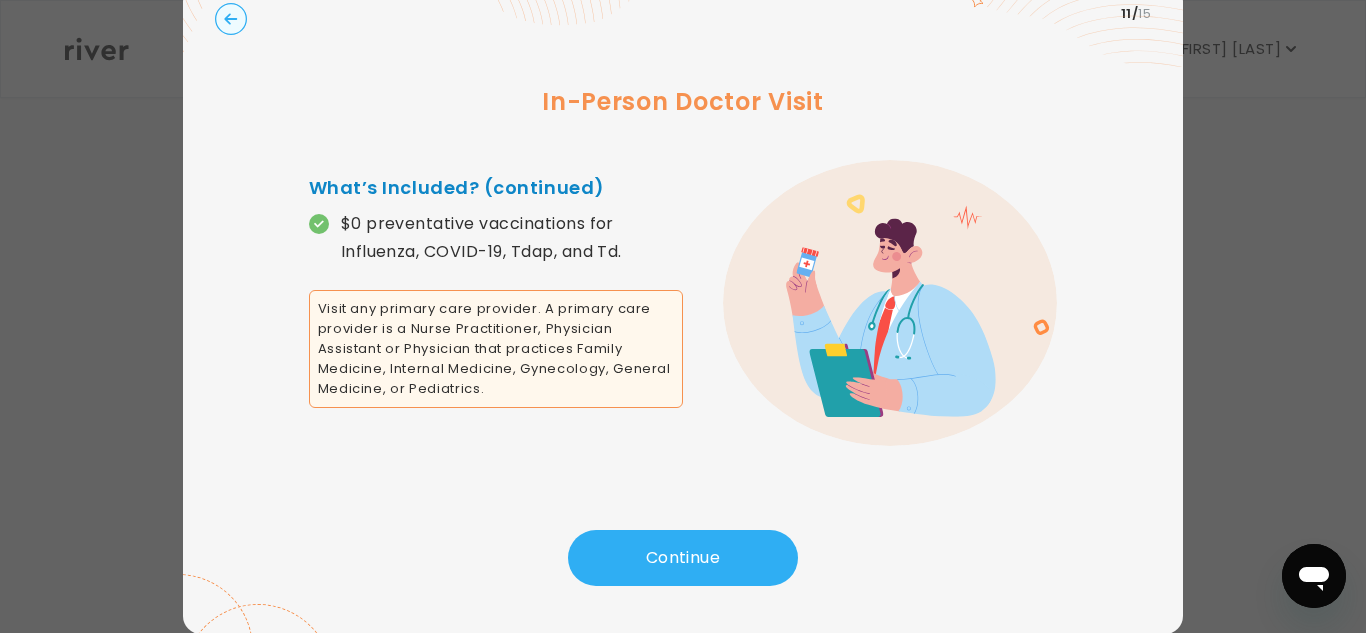 drag, startPoint x: 683, startPoint y: 546, endPoint x: 386, endPoint y: 444, distance: 314.02707 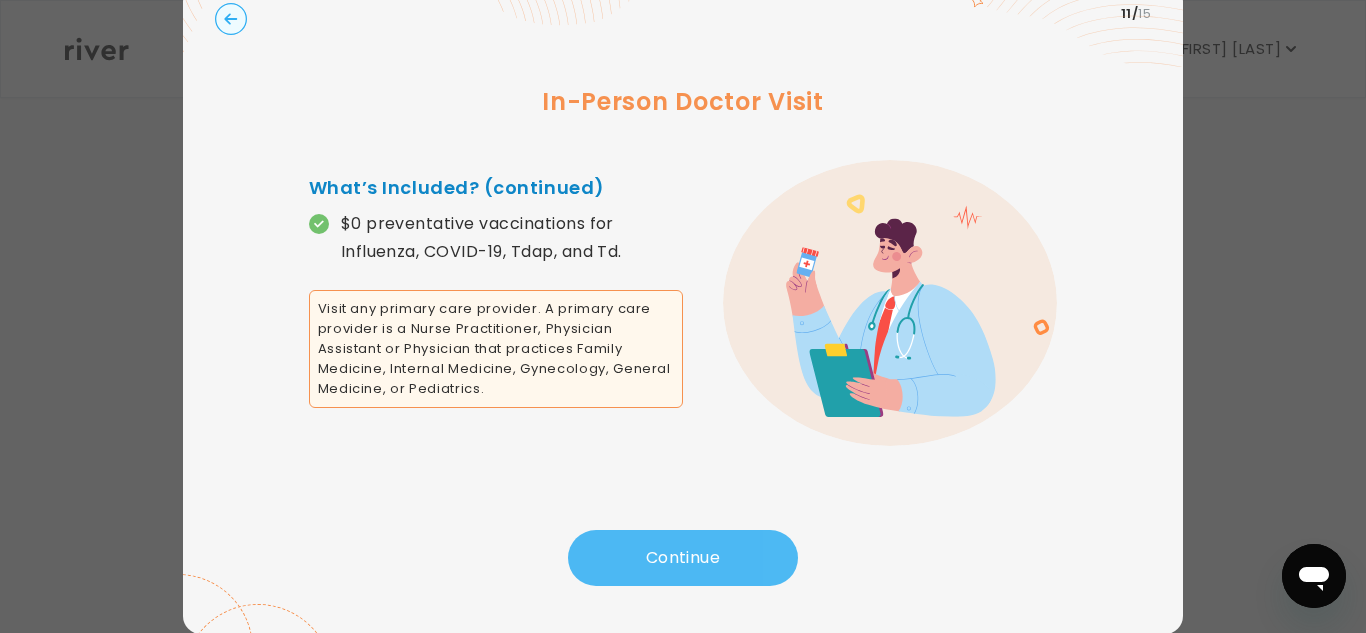 click on "Continue" at bounding box center [683, 558] 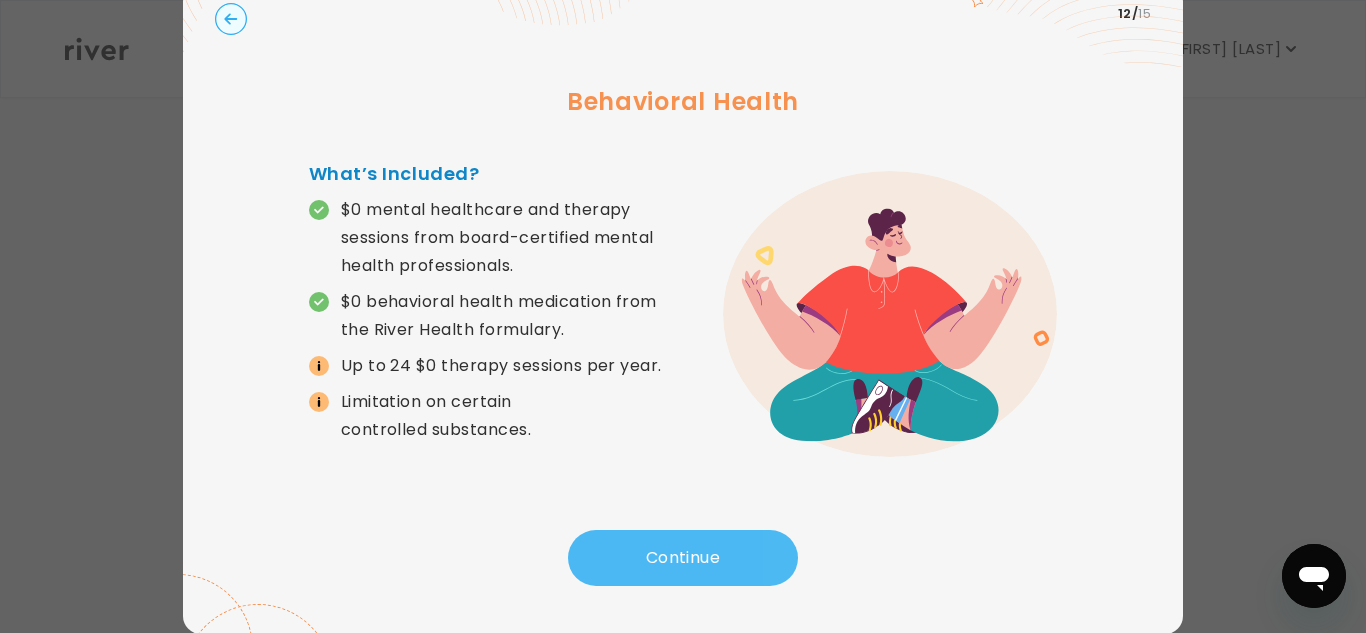 click on "Continue" at bounding box center [683, 558] 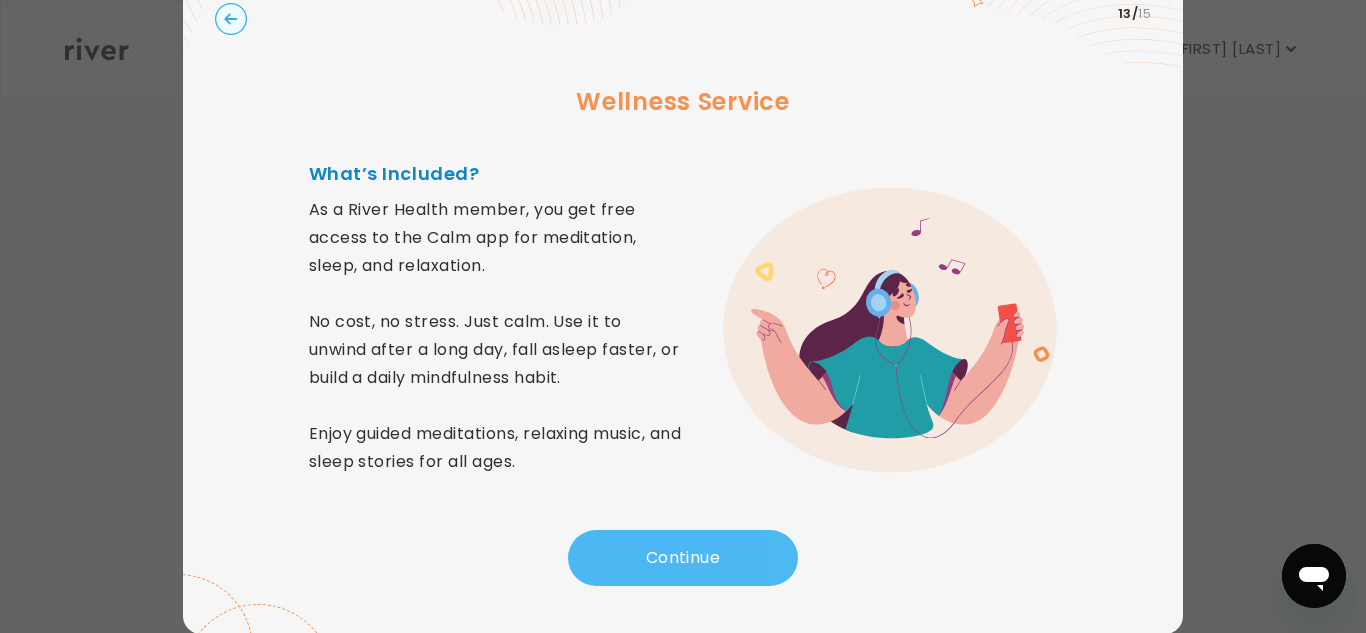 click on "Continue" at bounding box center [683, 558] 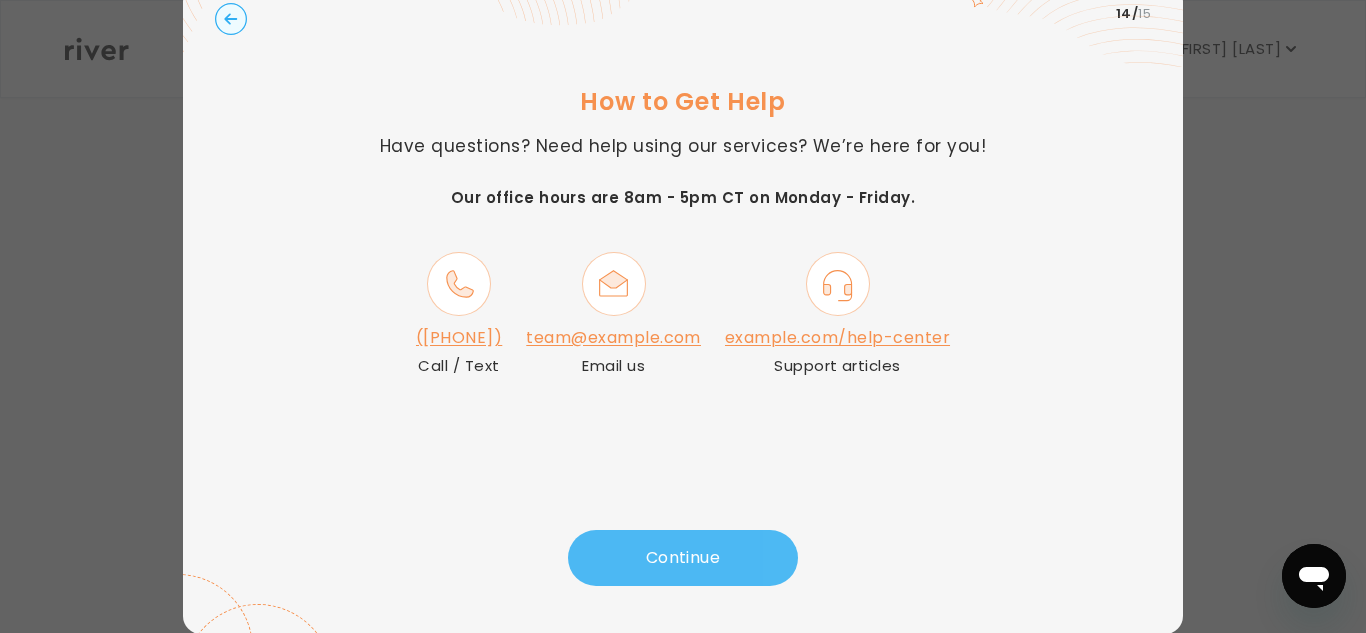 click on "Continue" at bounding box center [683, 558] 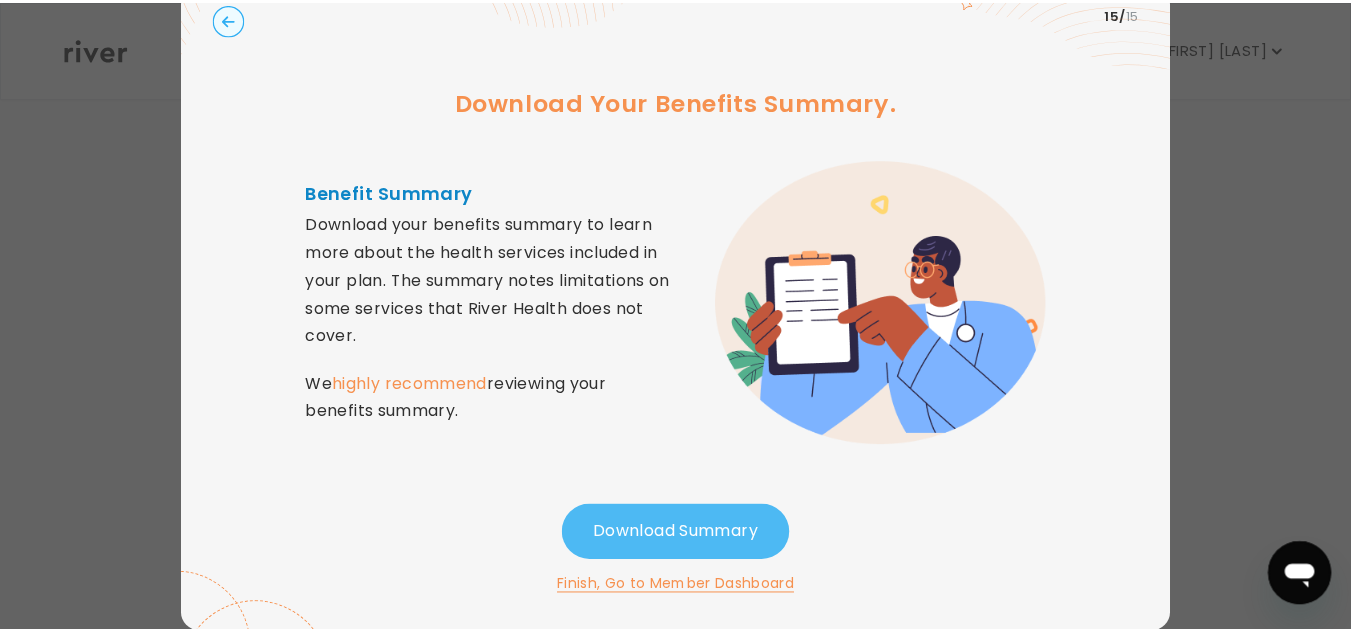 scroll, scrollTop: 81, scrollLeft: 0, axis: vertical 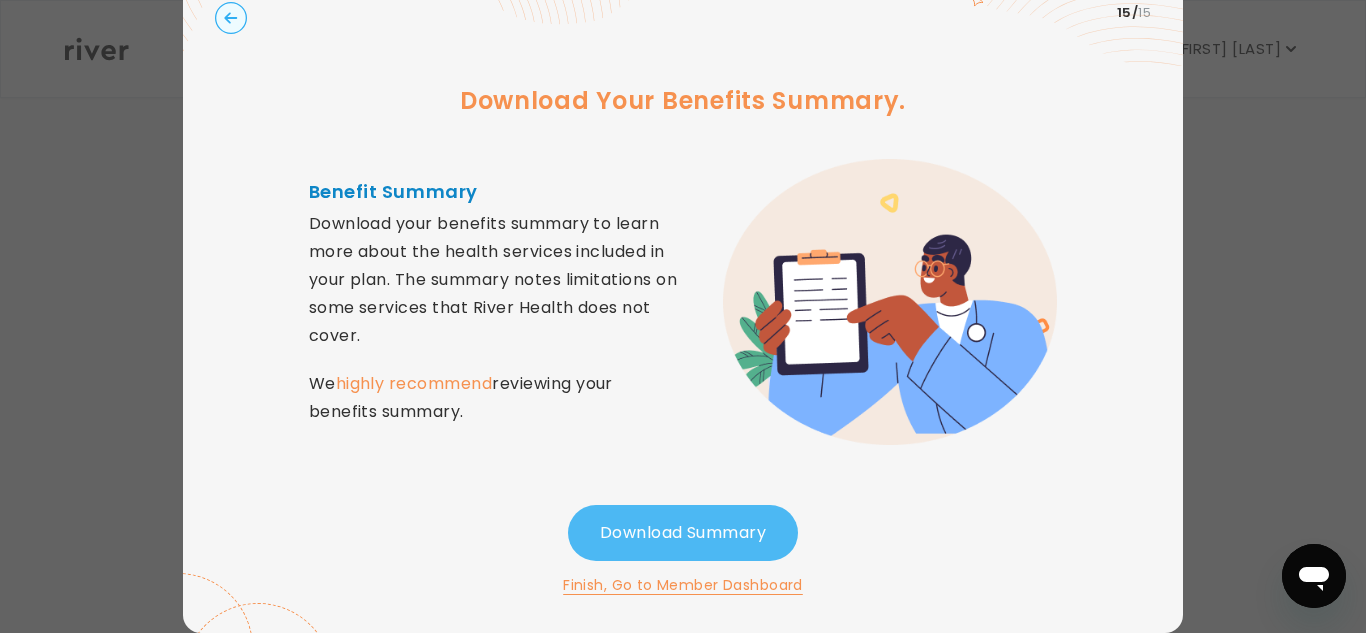 click on "Download Summary" at bounding box center (683, 533) 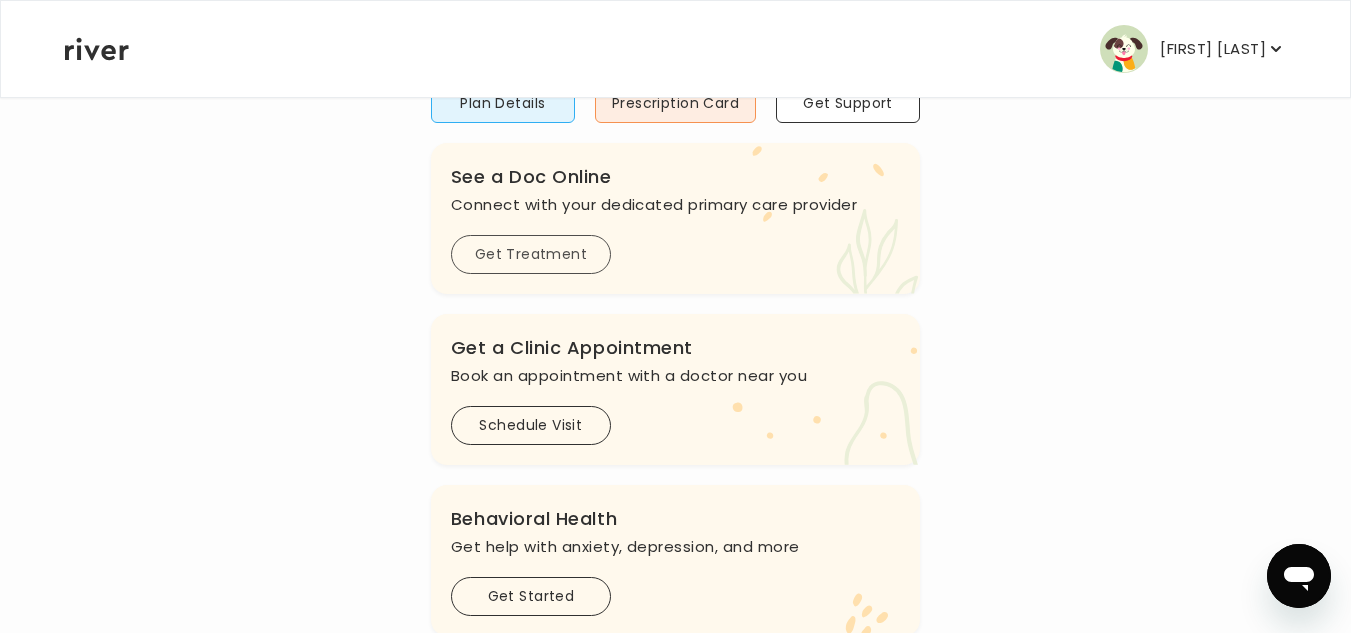 scroll, scrollTop: 288, scrollLeft: 0, axis: vertical 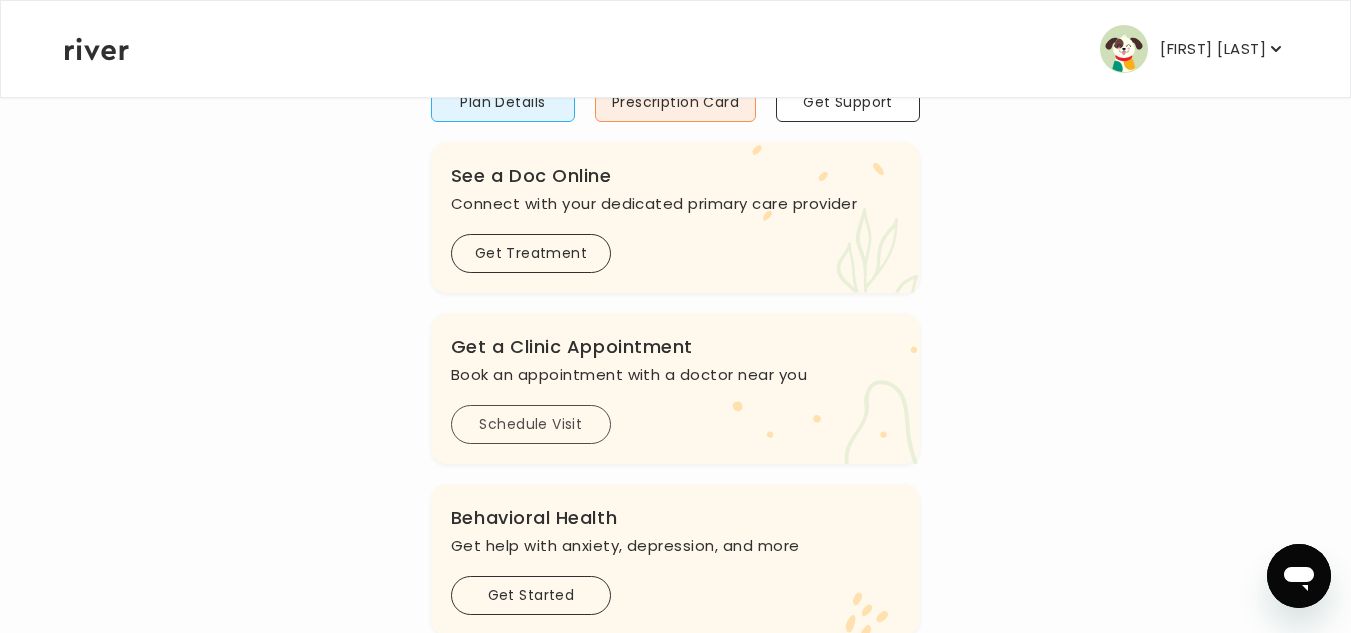click on "Schedule Visit" at bounding box center [531, 424] 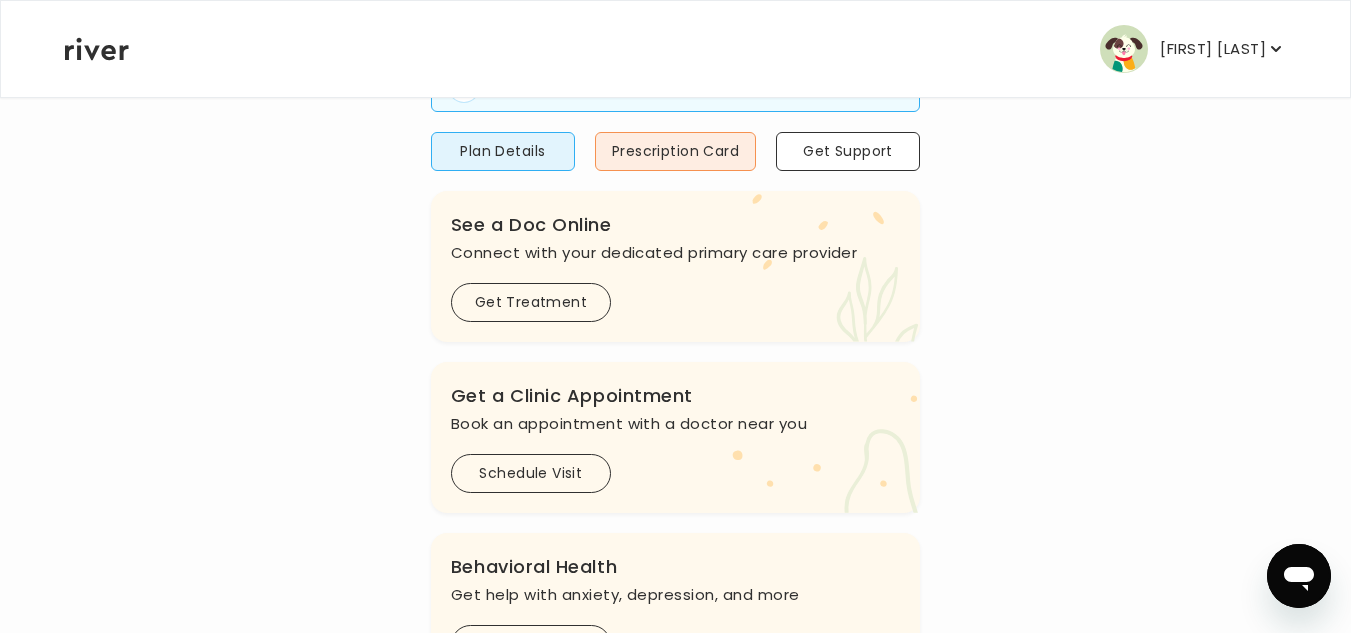 scroll, scrollTop: 288, scrollLeft: 0, axis: vertical 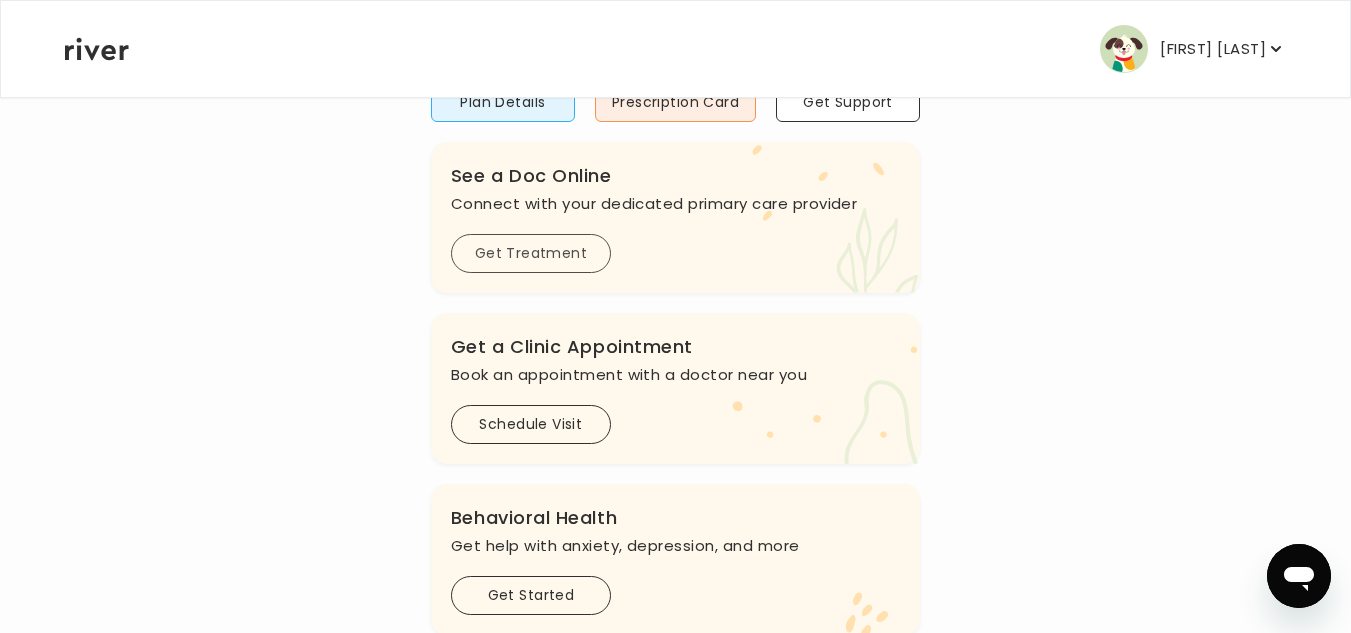 click on "Get Treatment" at bounding box center (531, 253) 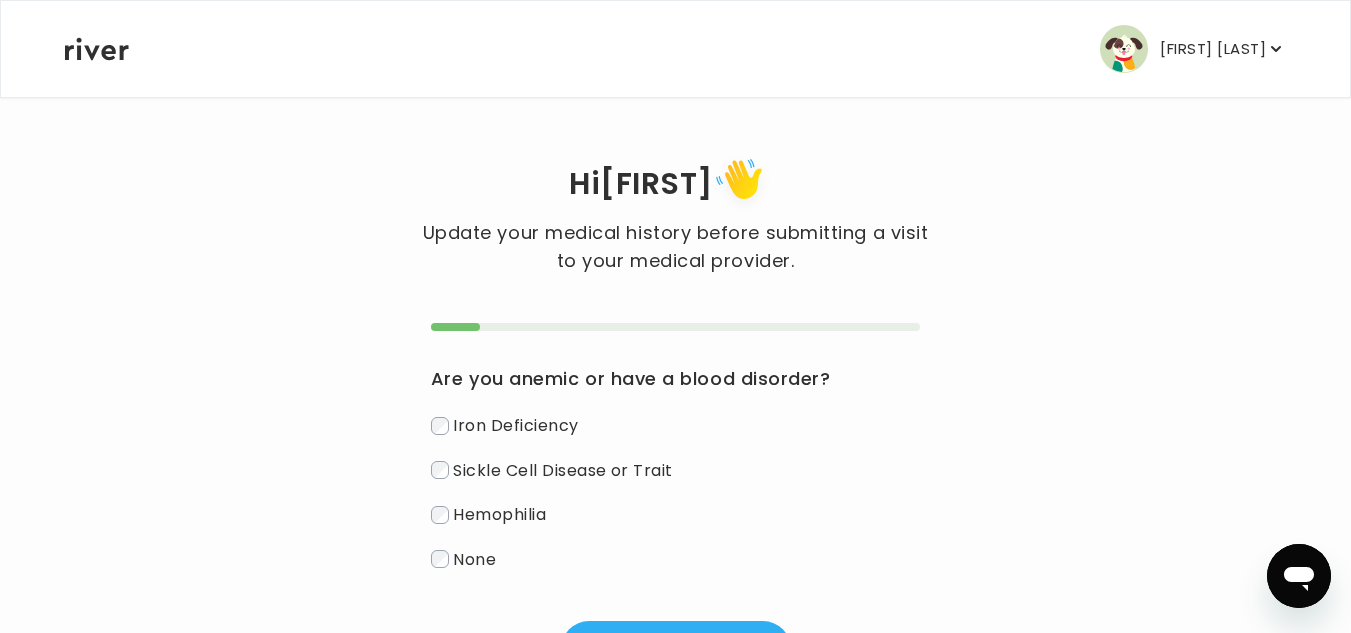 scroll, scrollTop: 100, scrollLeft: 0, axis: vertical 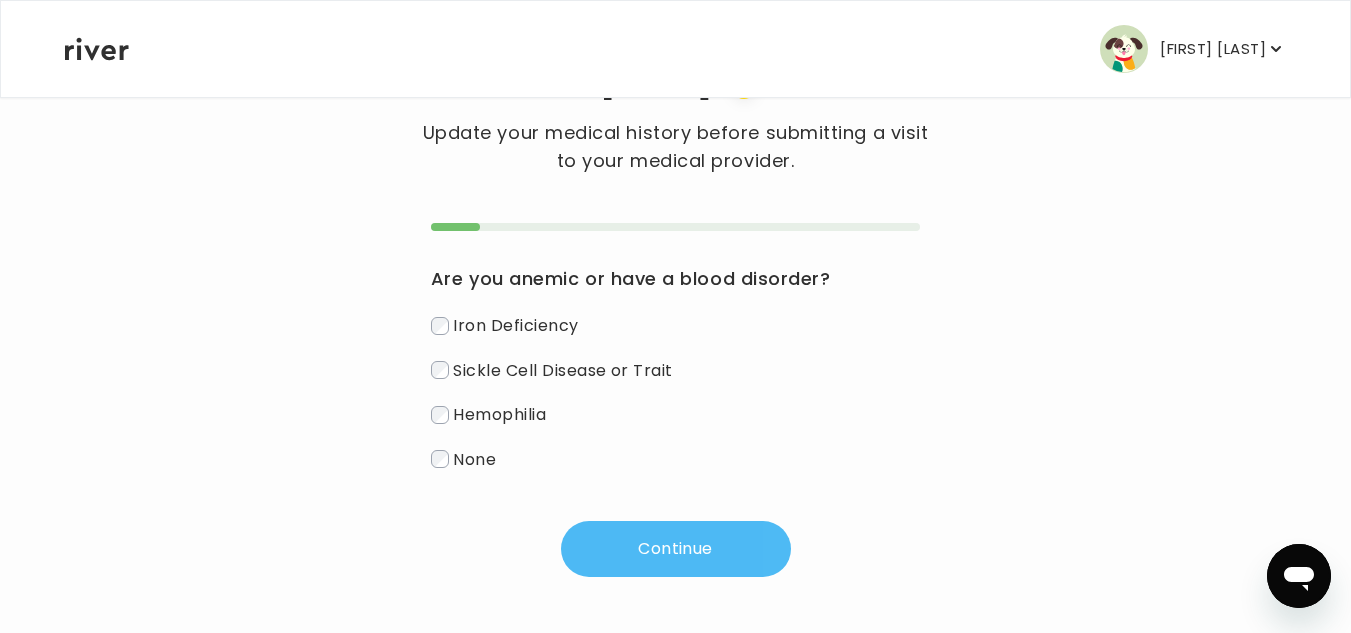 click on "Continue" at bounding box center [676, 549] 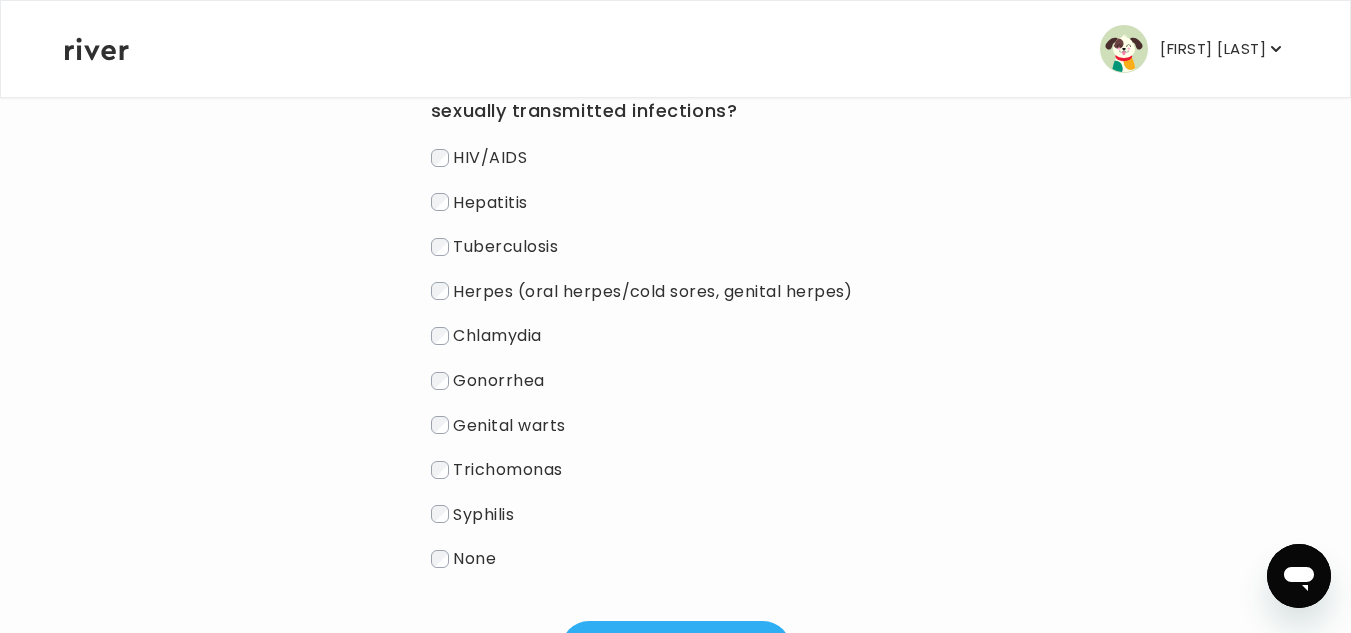 scroll, scrollTop: 400, scrollLeft: 0, axis: vertical 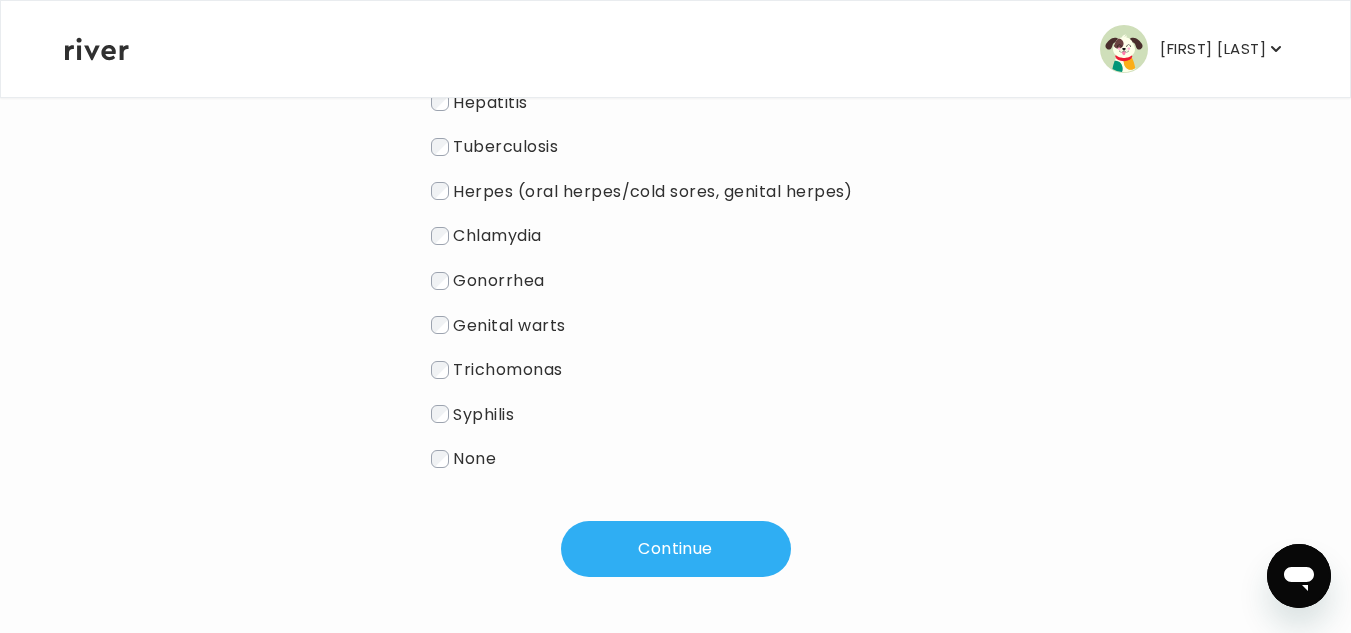 click on "None" at bounding box center [675, 458] 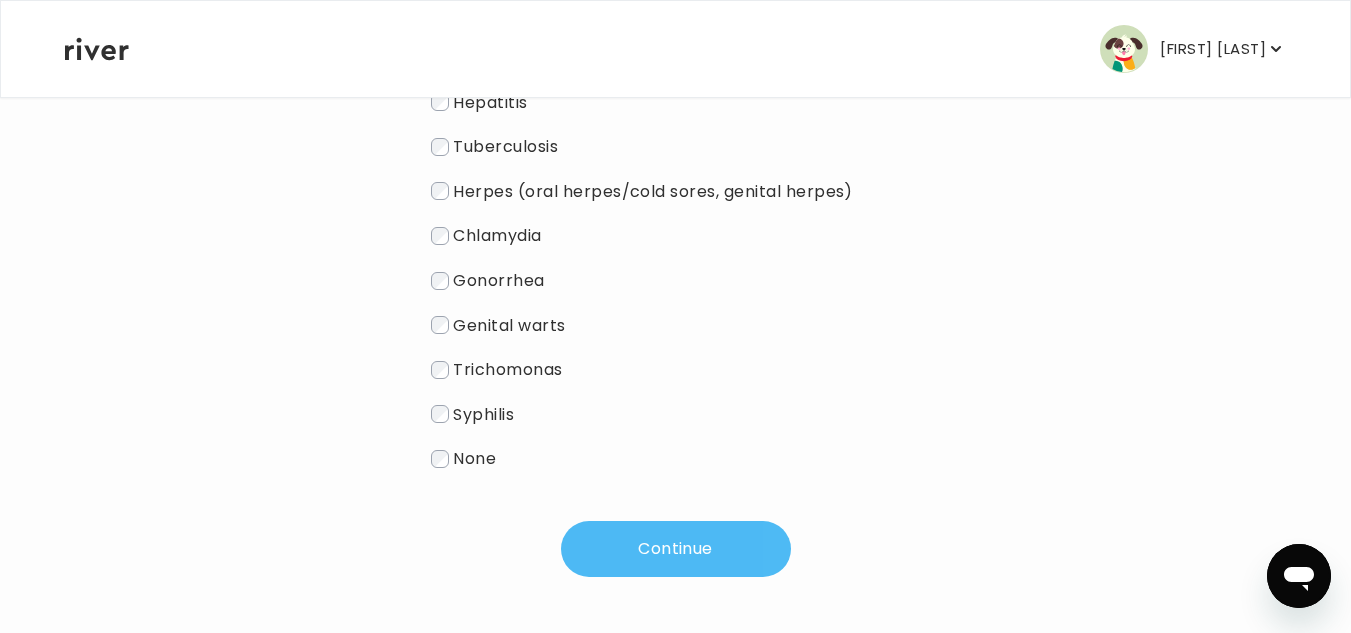 click on "Continue" at bounding box center [676, 549] 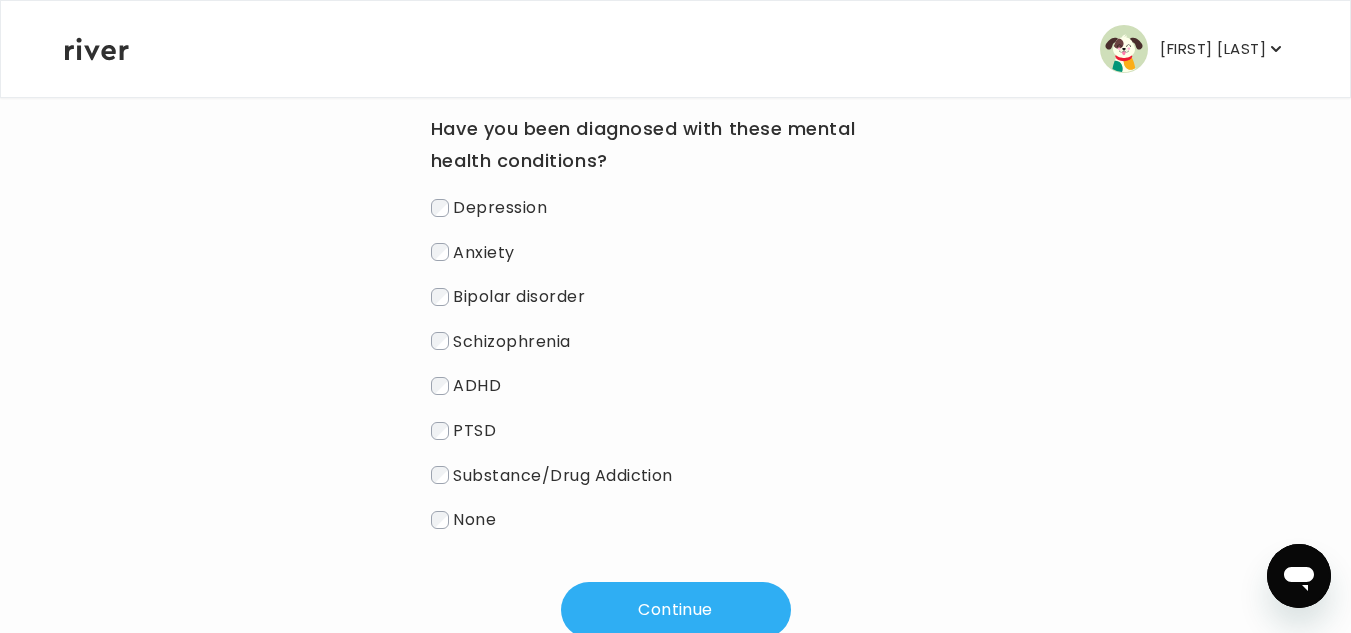 scroll, scrollTop: 211, scrollLeft: 0, axis: vertical 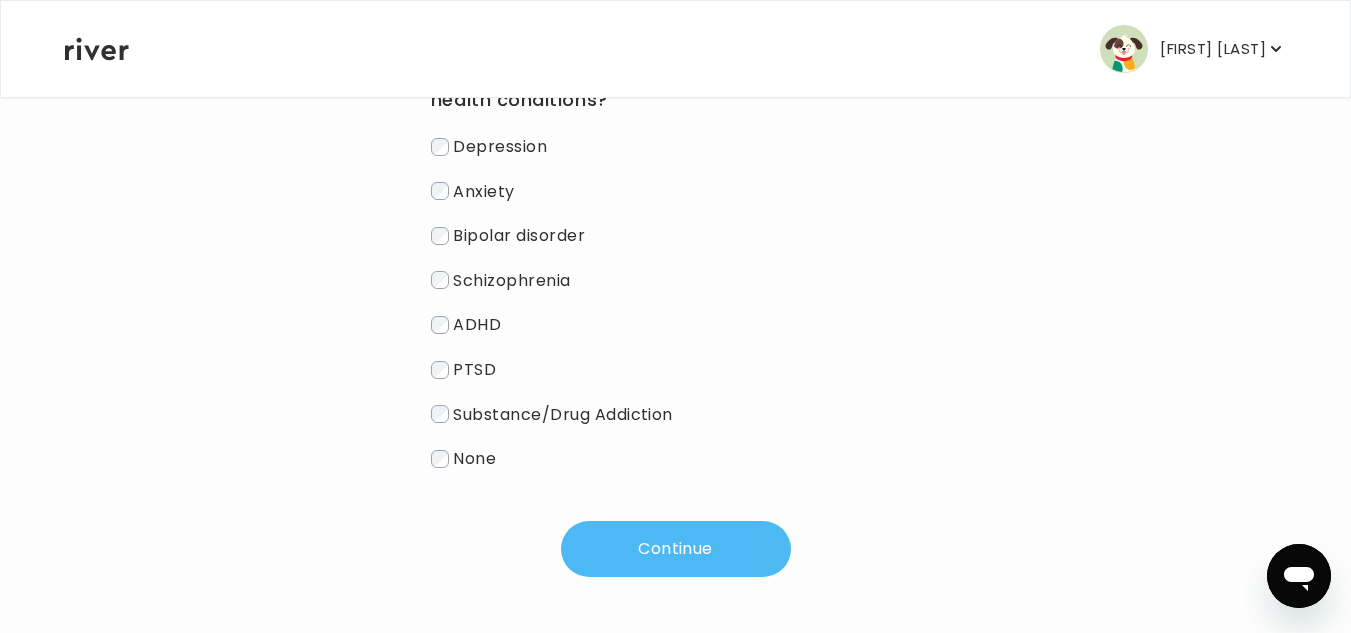 click on "Continue" at bounding box center (676, 549) 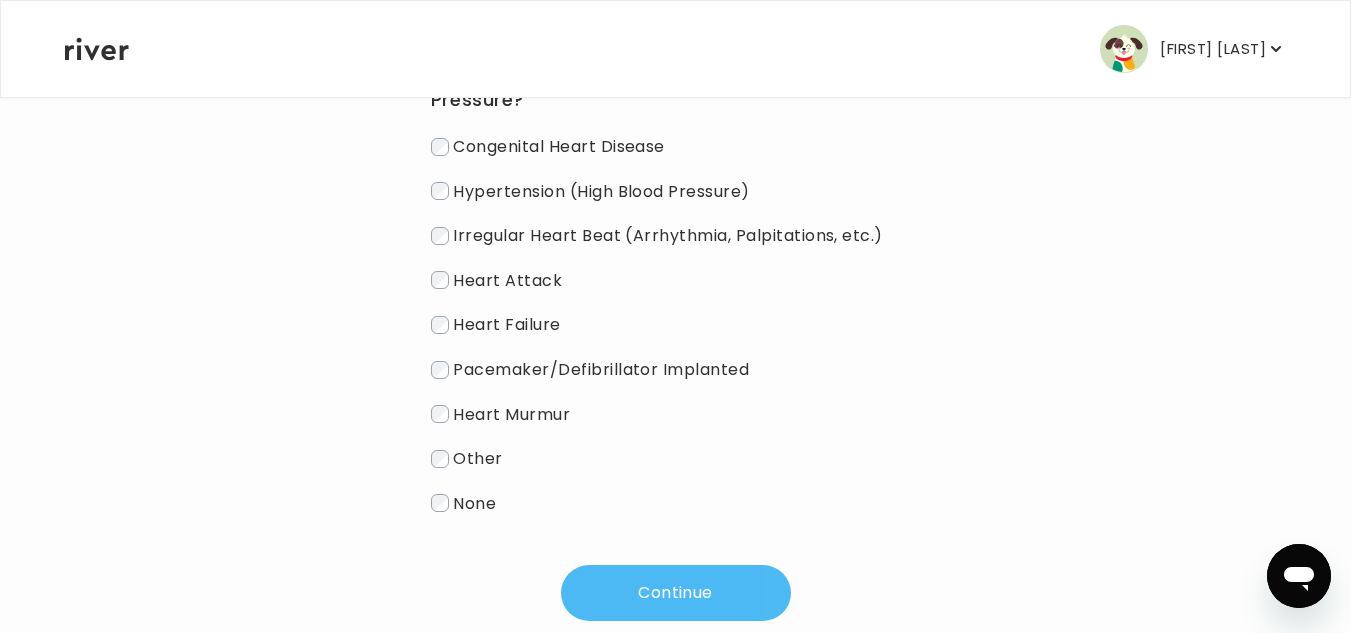 click on "Continue" at bounding box center (676, 593) 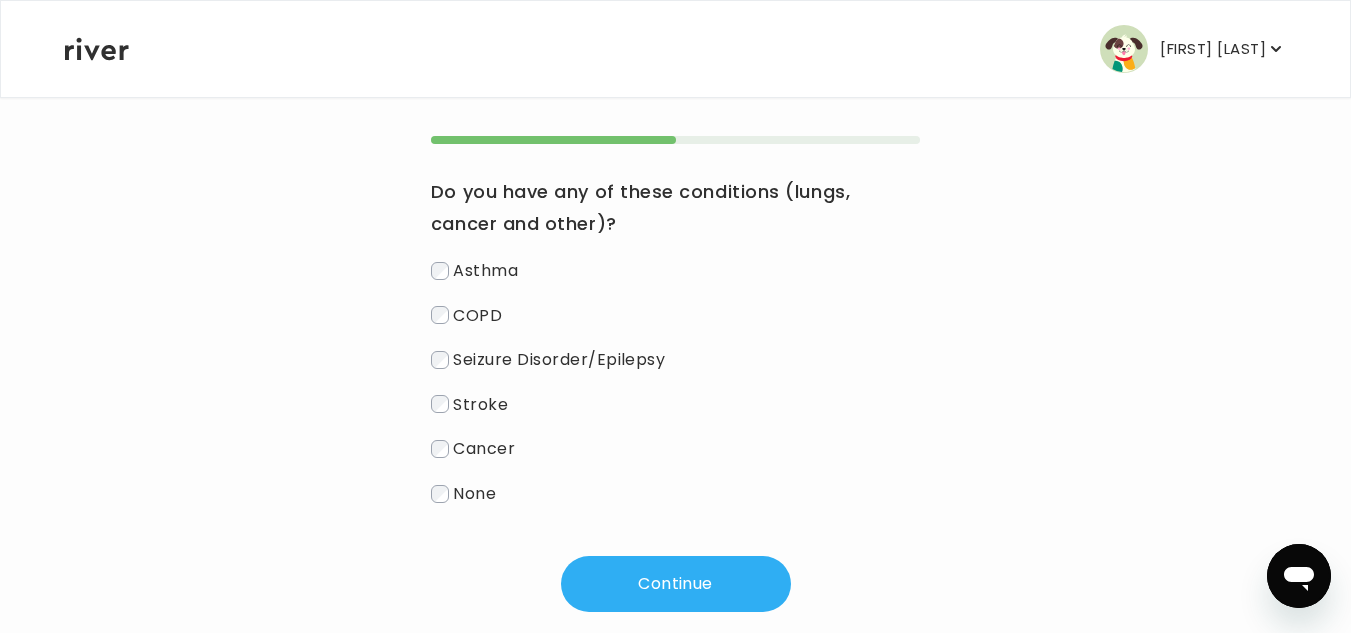 scroll, scrollTop: 222, scrollLeft: 0, axis: vertical 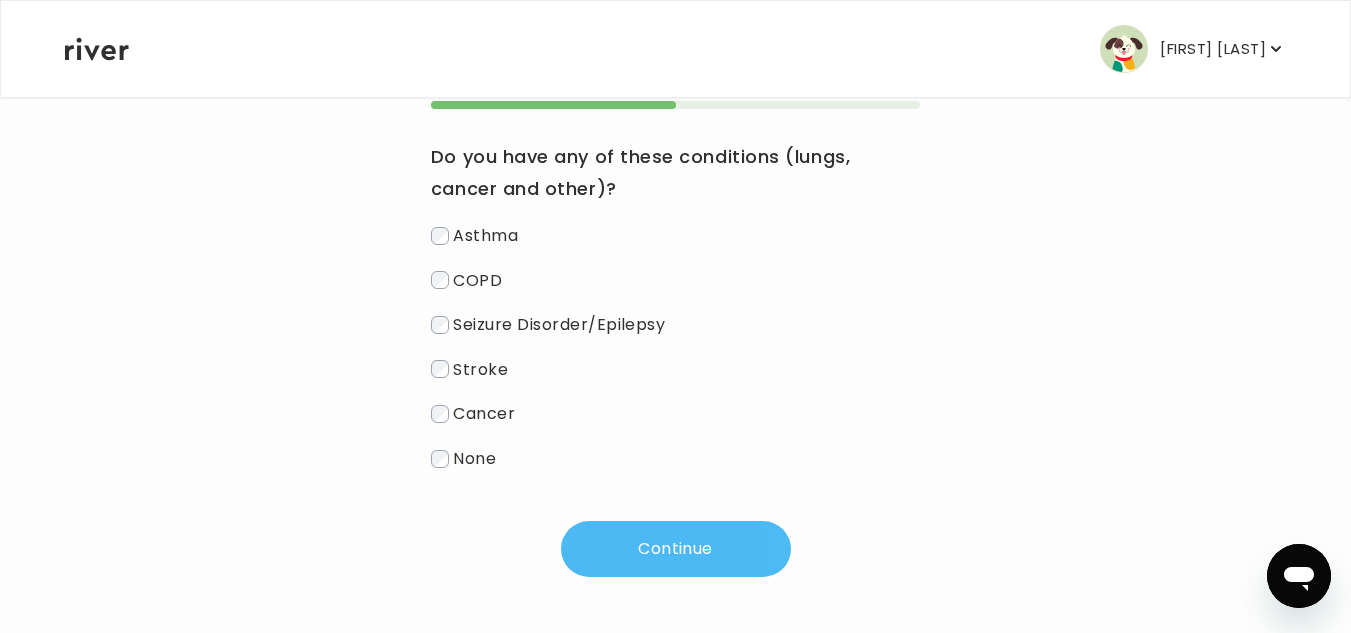 click on "Continue" at bounding box center (676, 549) 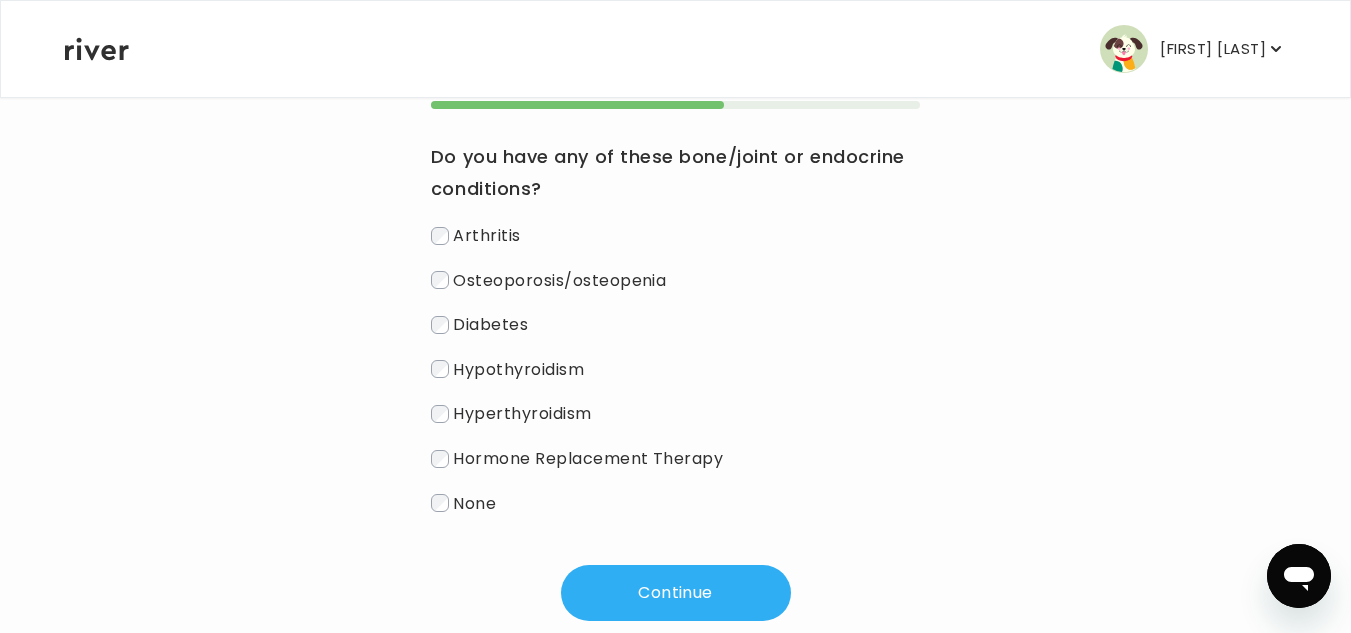 click on "None" at bounding box center [474, 502] 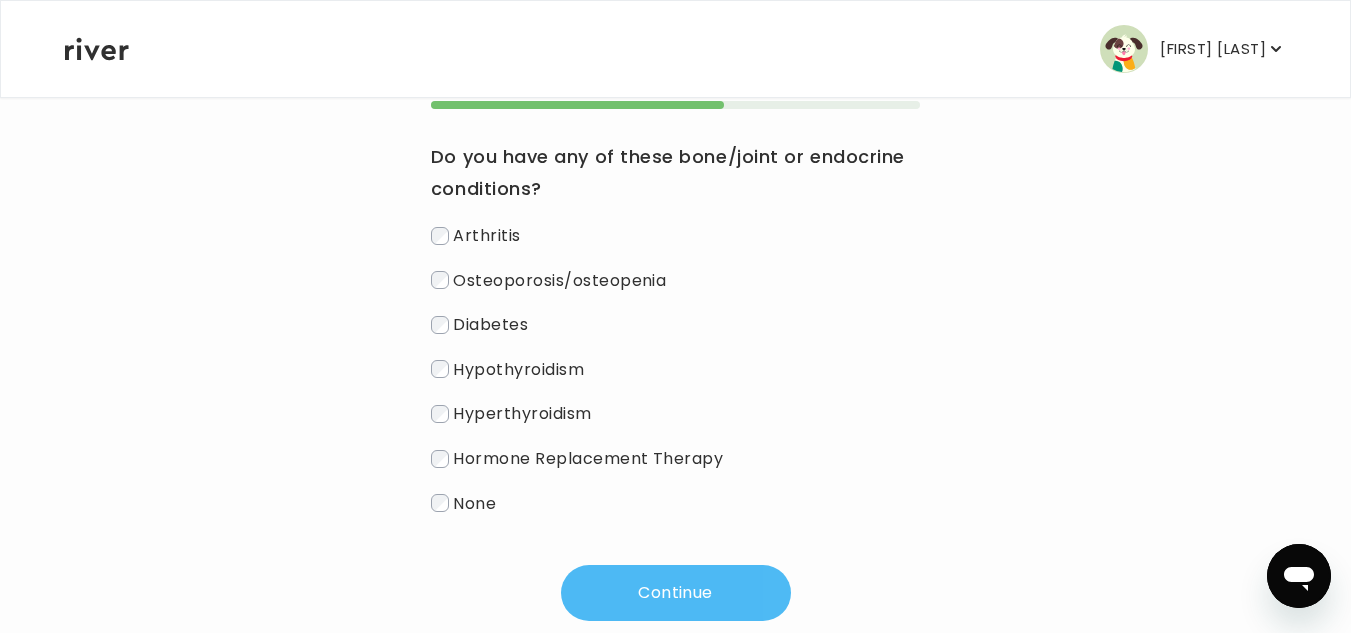 click on "Continue" at bounding box center [676, 593] 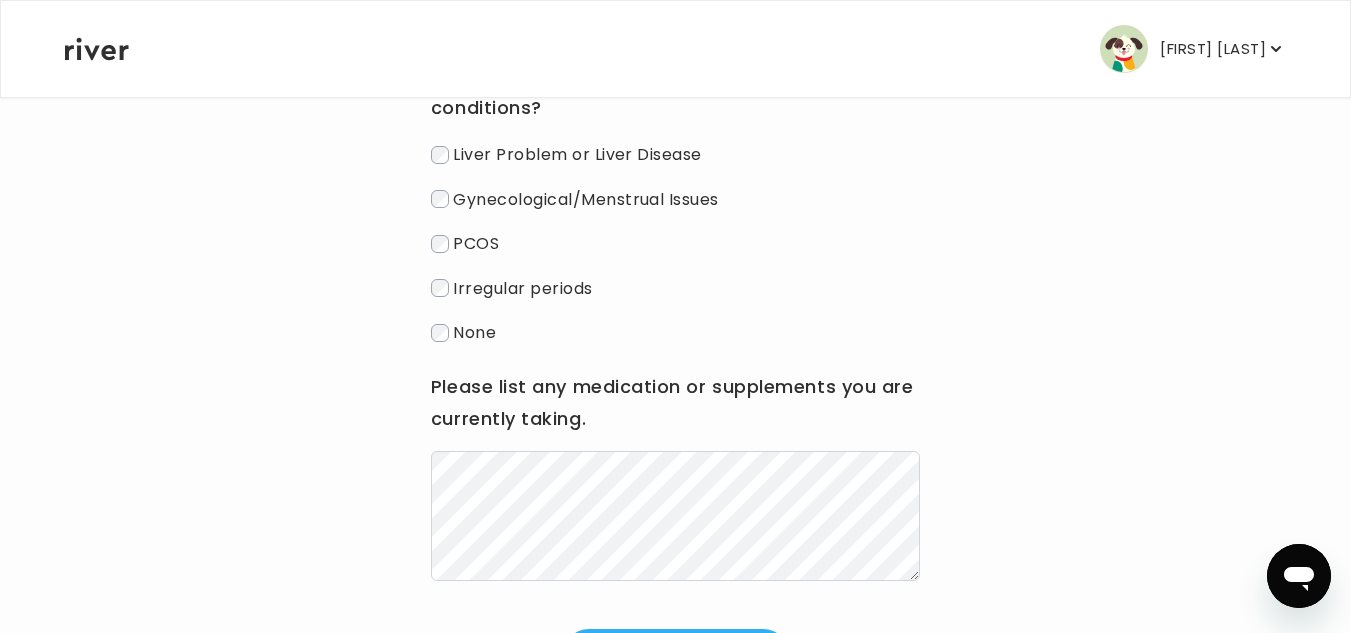 scroll, scrollTop: 411, scrollLeft: 0, axis: vertical 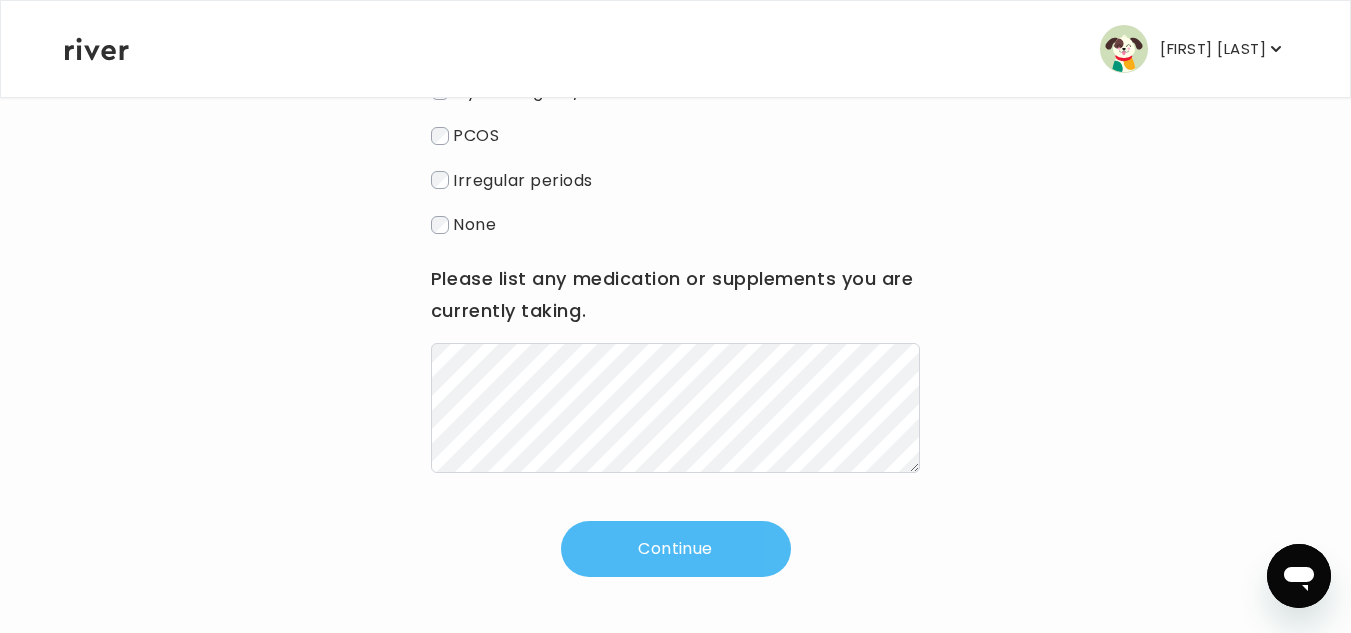 click on "Continue" at bounding box center [676, 549] 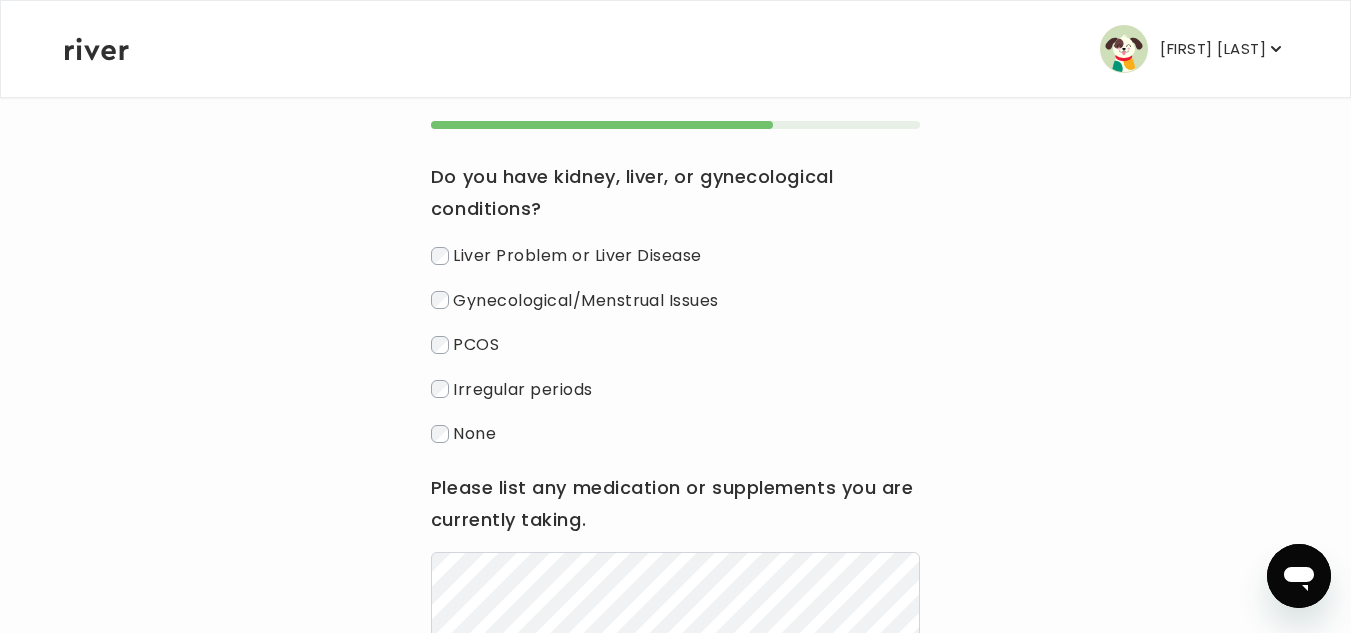 scroll, scrollTop: 0, scrollLeft: 0, axis: both 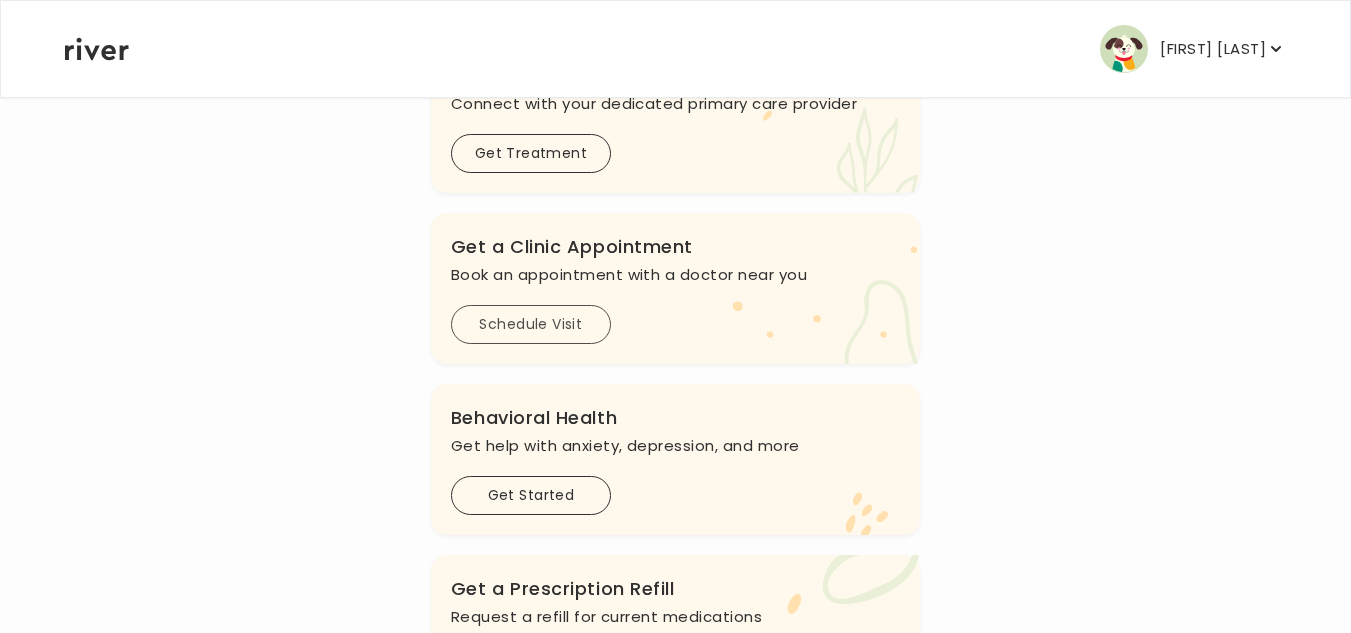 click on "Schedule Visit" at bounding box center [531, 324] 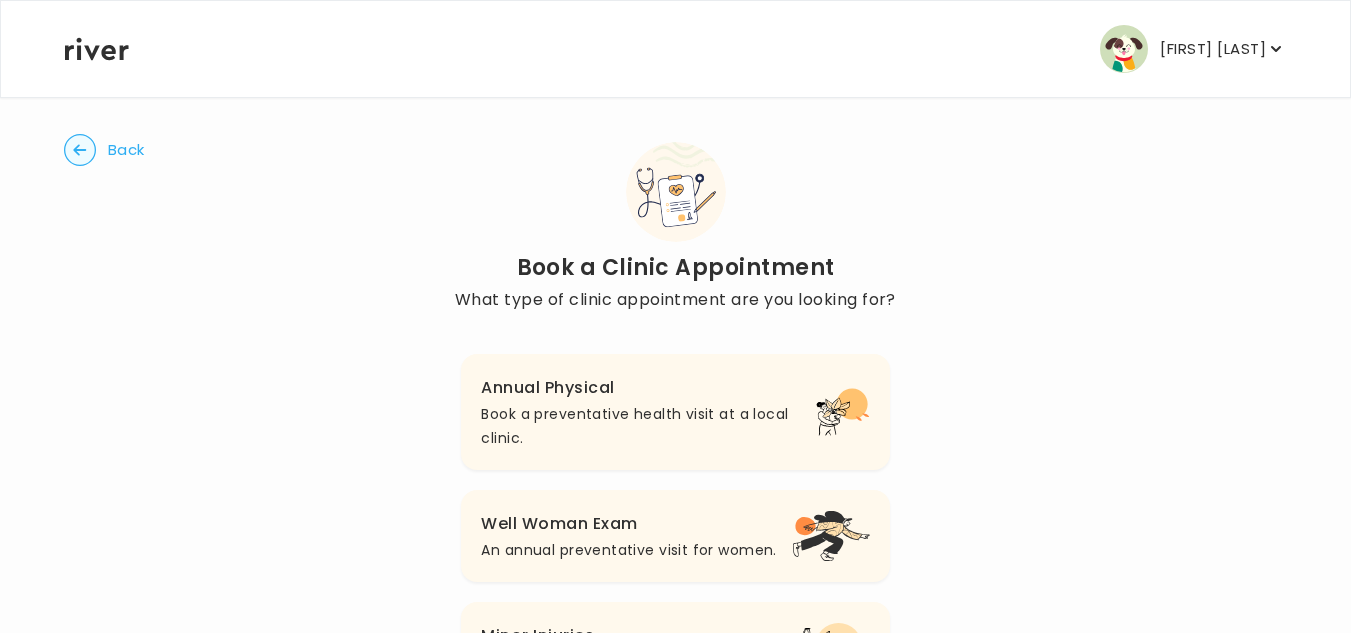 scroll, scrollTop: 0, scrollLeft: 0, axis: both 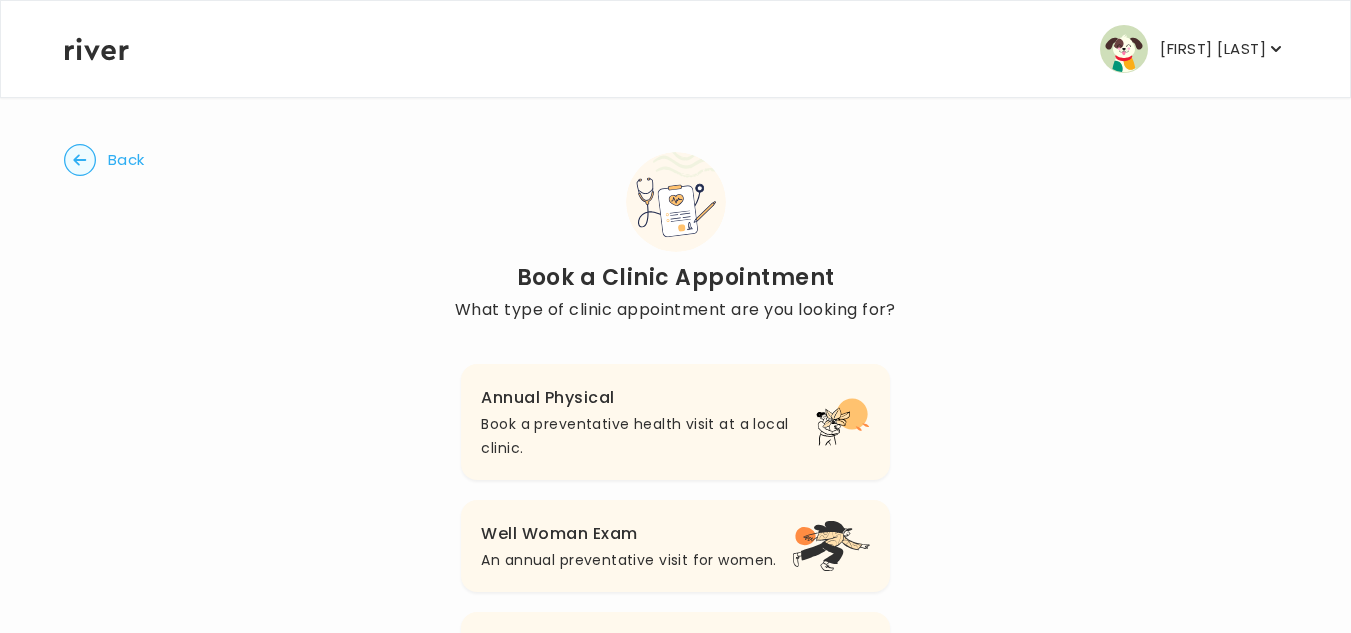 click 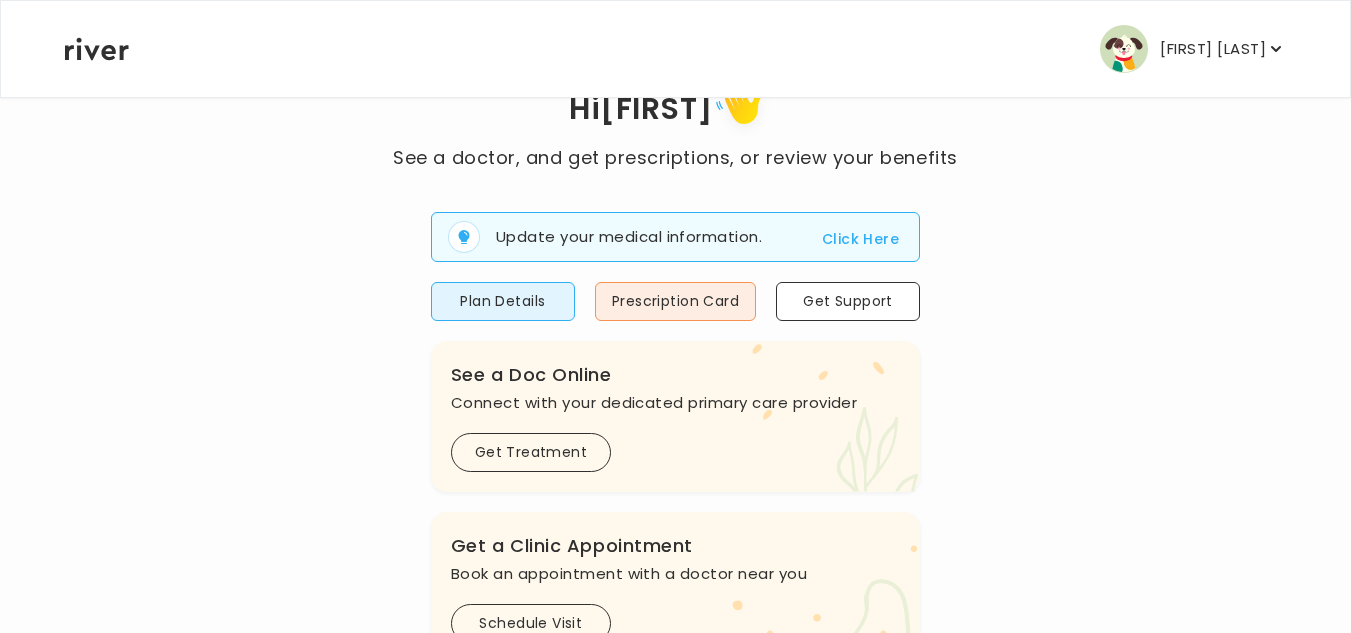 scroll, scrollTop: 88, scrollLeft: 0, axis: vertical 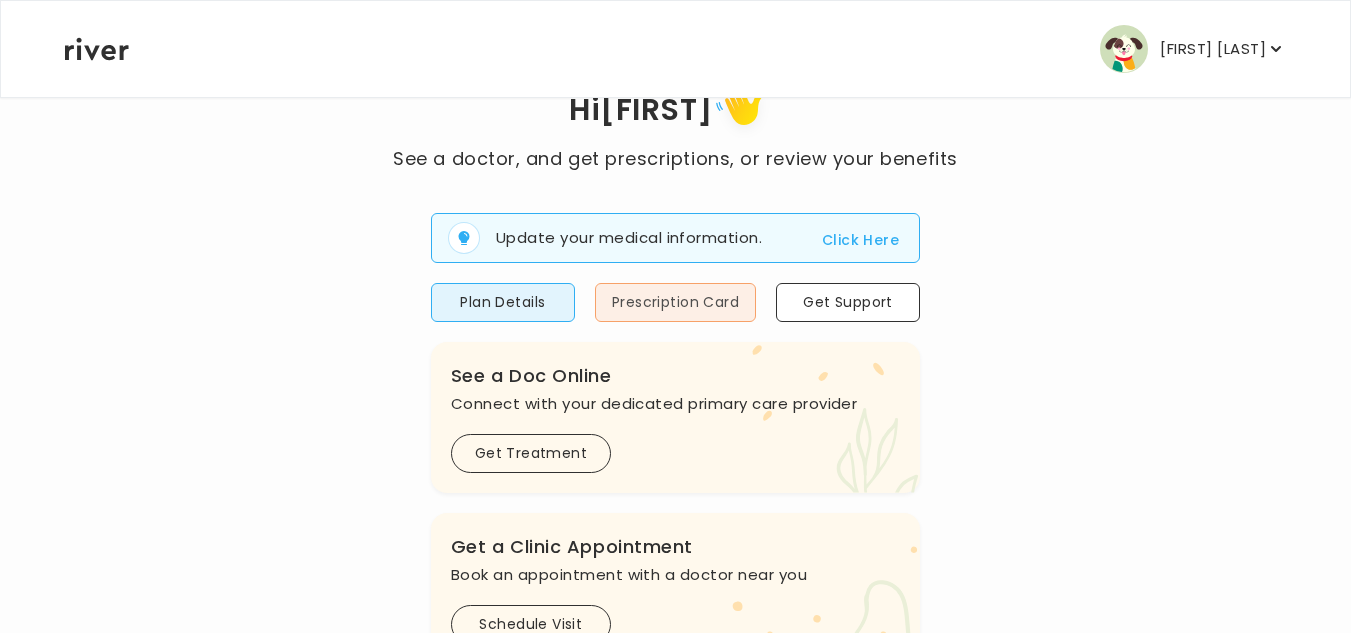 click on "Prescription Card" at bounding box center (675, 302) 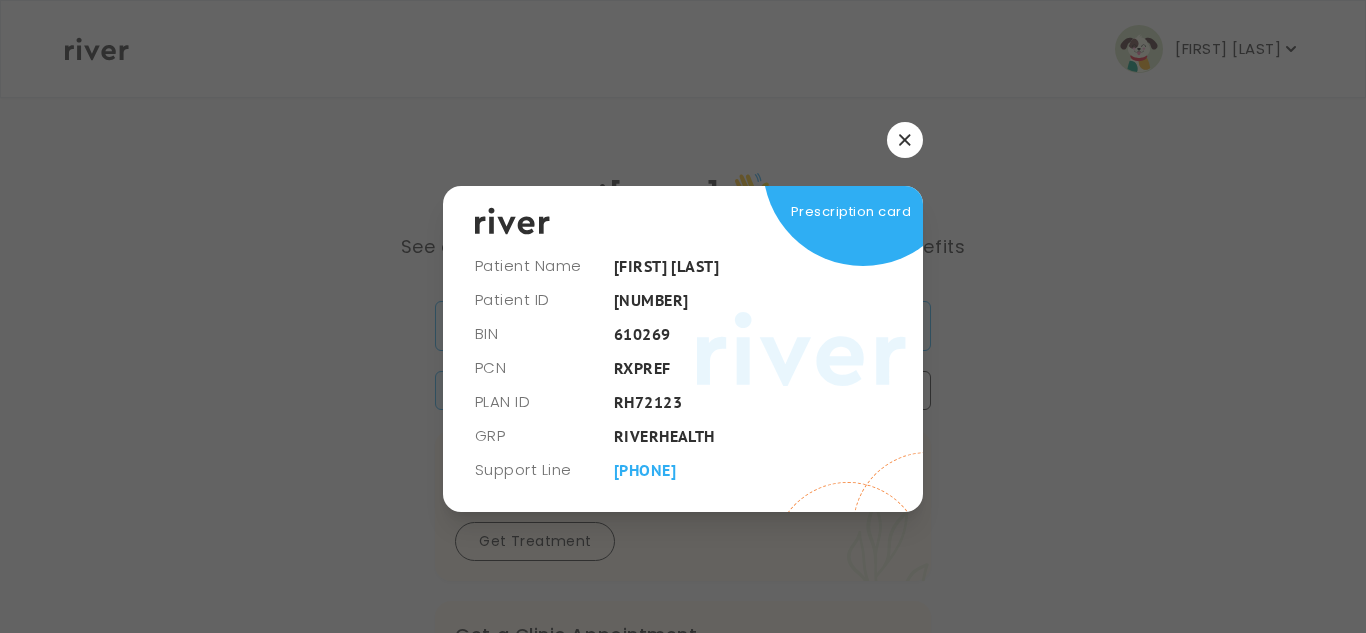 click at bounding box center (683, 316) 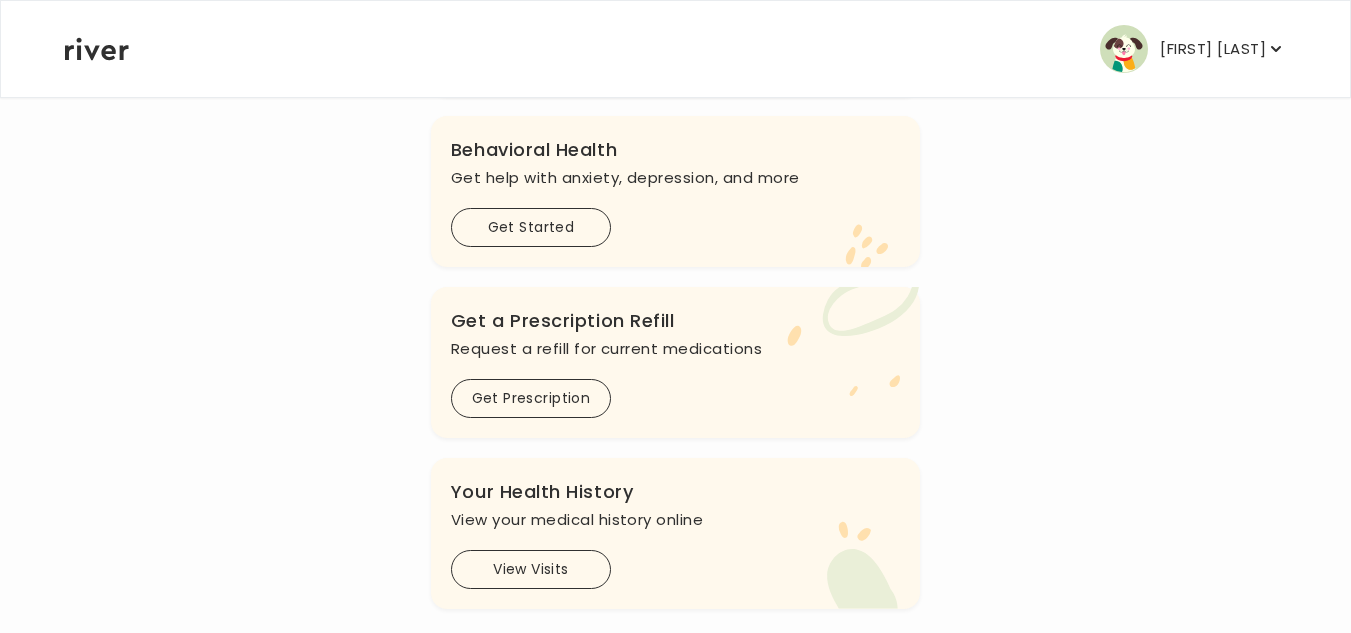 scroll, scrollTop: 688, scrollLeft: 0, axis: vertical 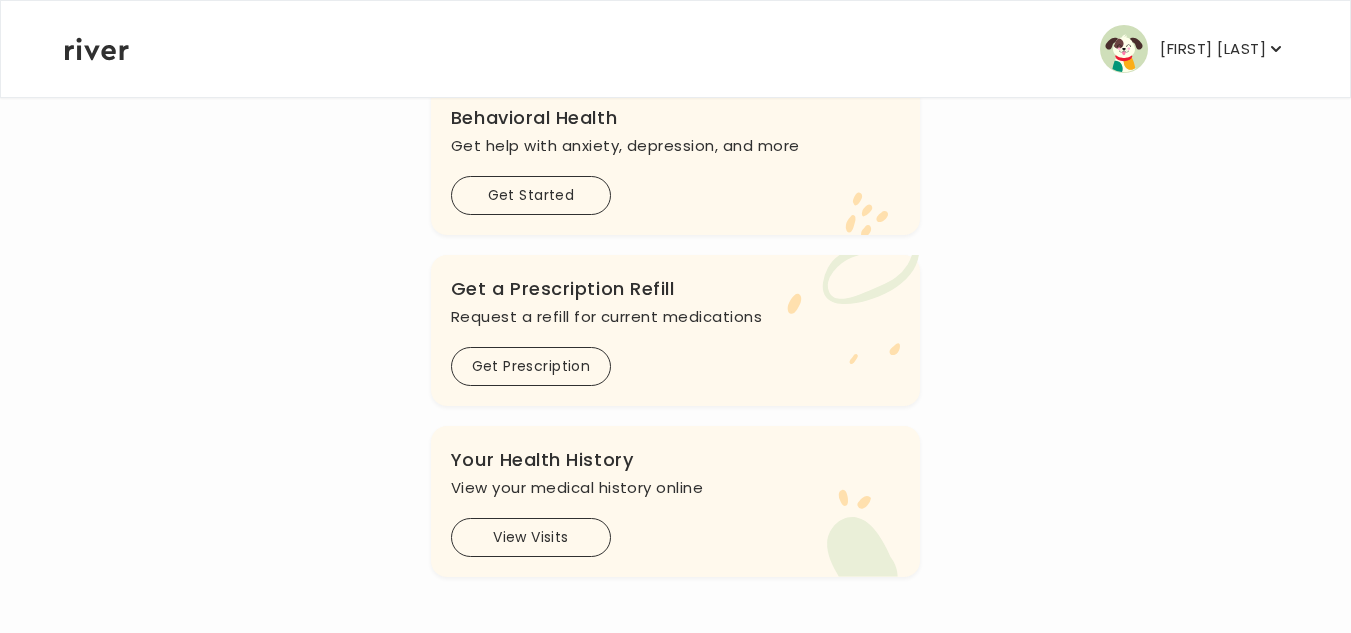 click 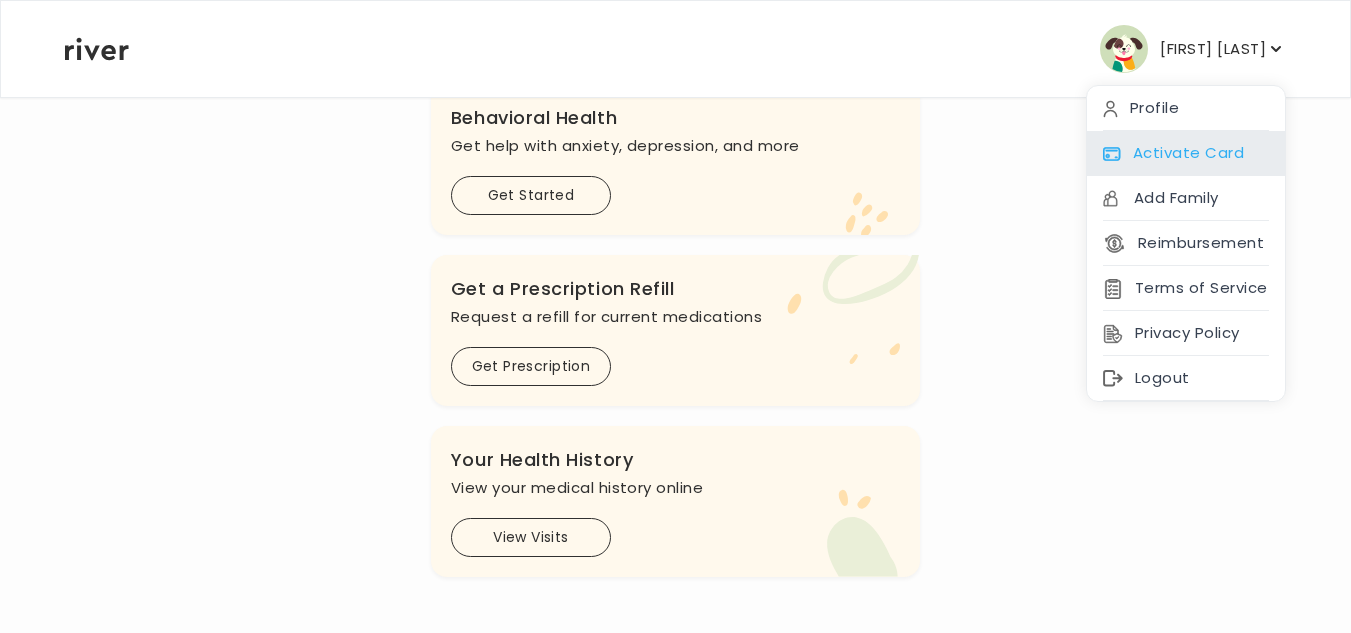 click on "Activate Card" at bounding box center [1186, 153] 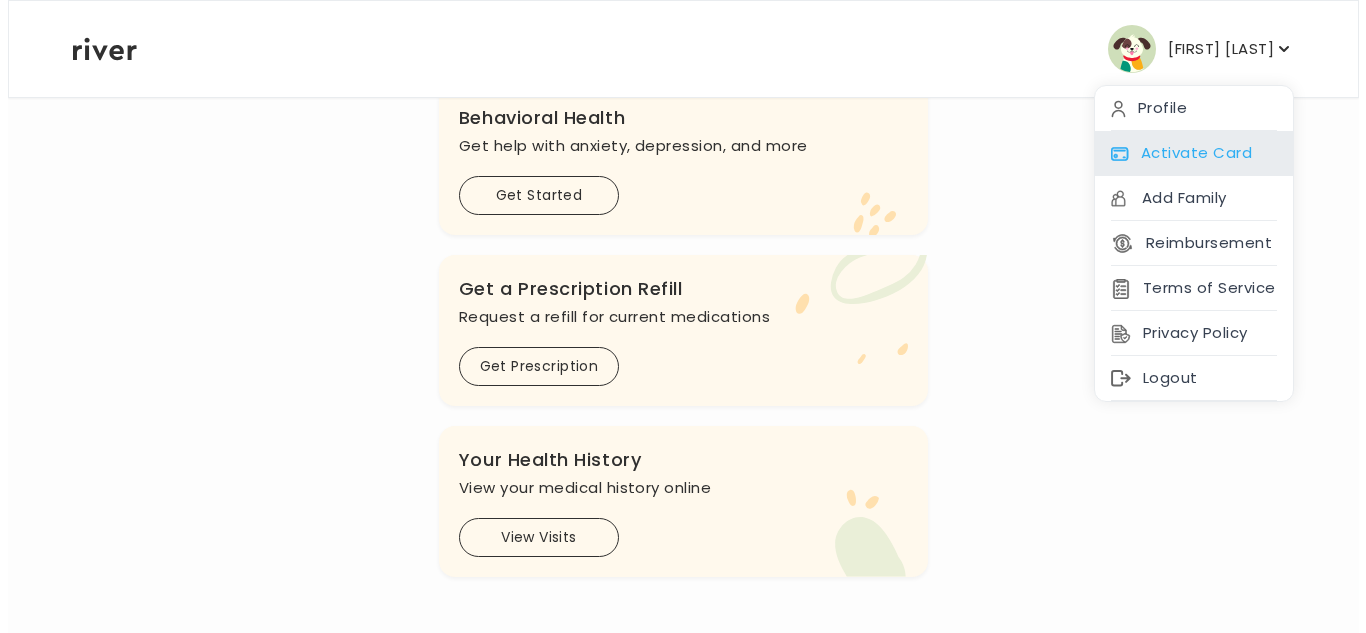 scroll, scrollTop: 0, scrollLeft: 0, axis: both 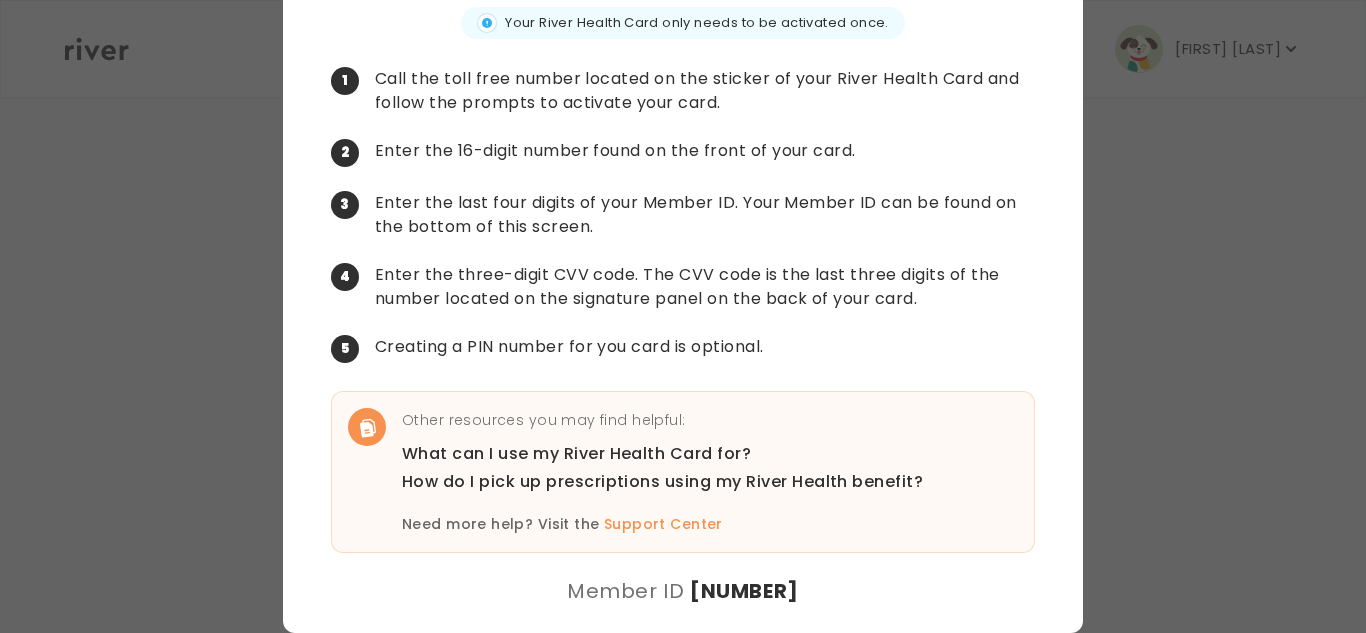click on "Other resources you may find helpful:" at bounding box center [662, 420] 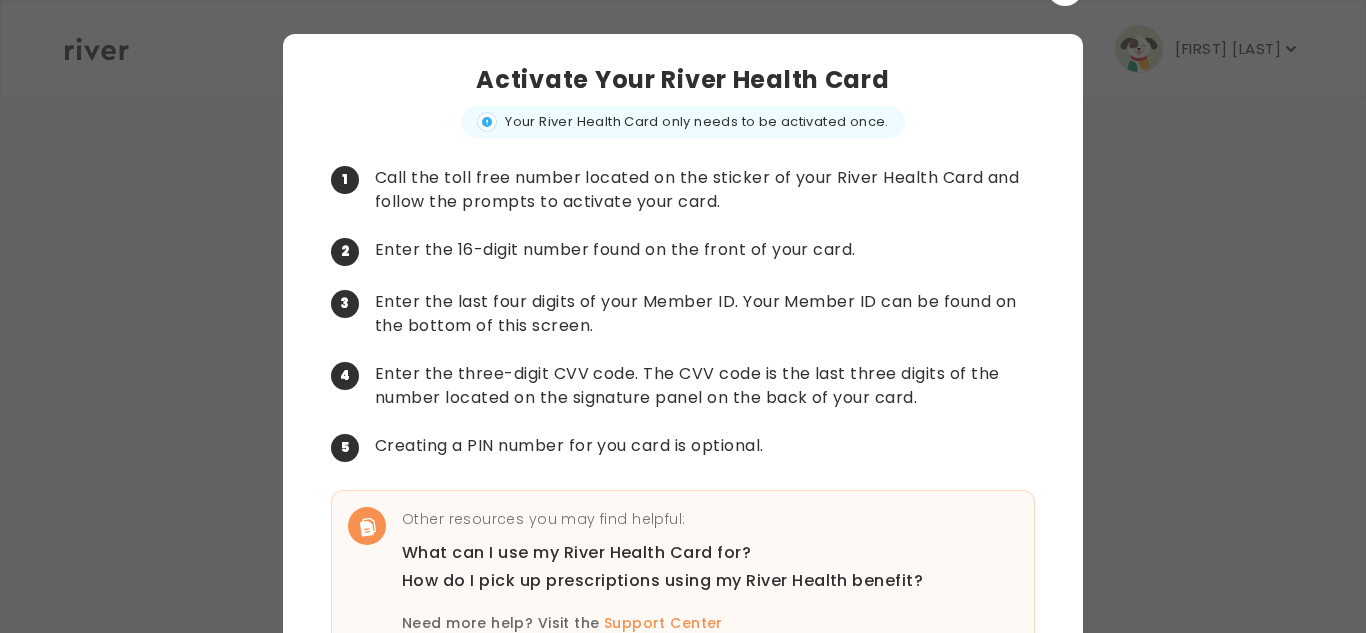 scroll, scrollTop: 29, scrollLeft: 0, axis: vertical 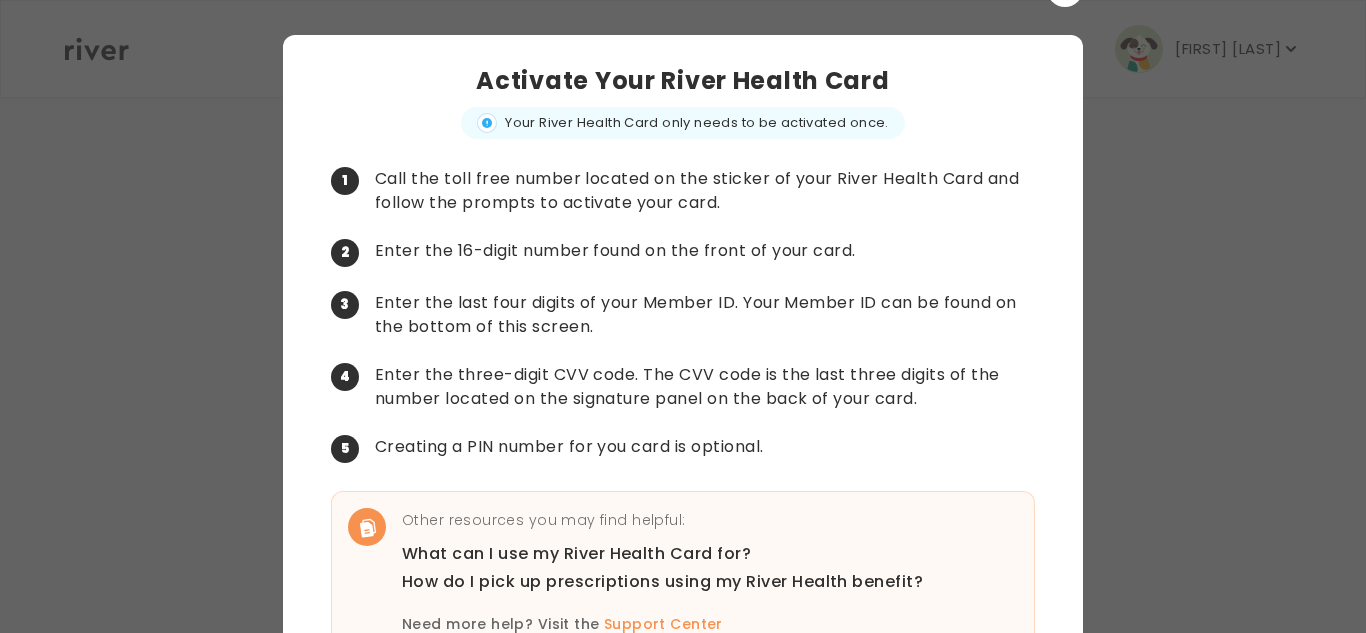 click at bounding box center (683, 316) 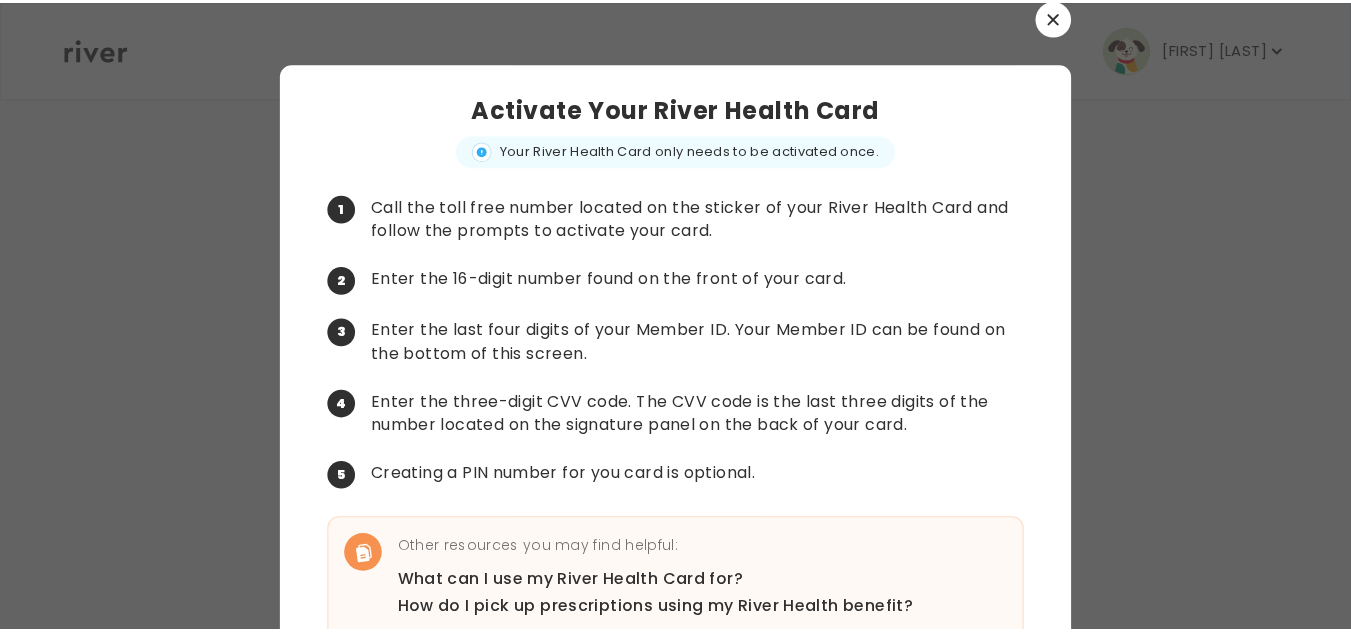 scroll, scrollTop: 0, scrollLeft: 0, axis: both 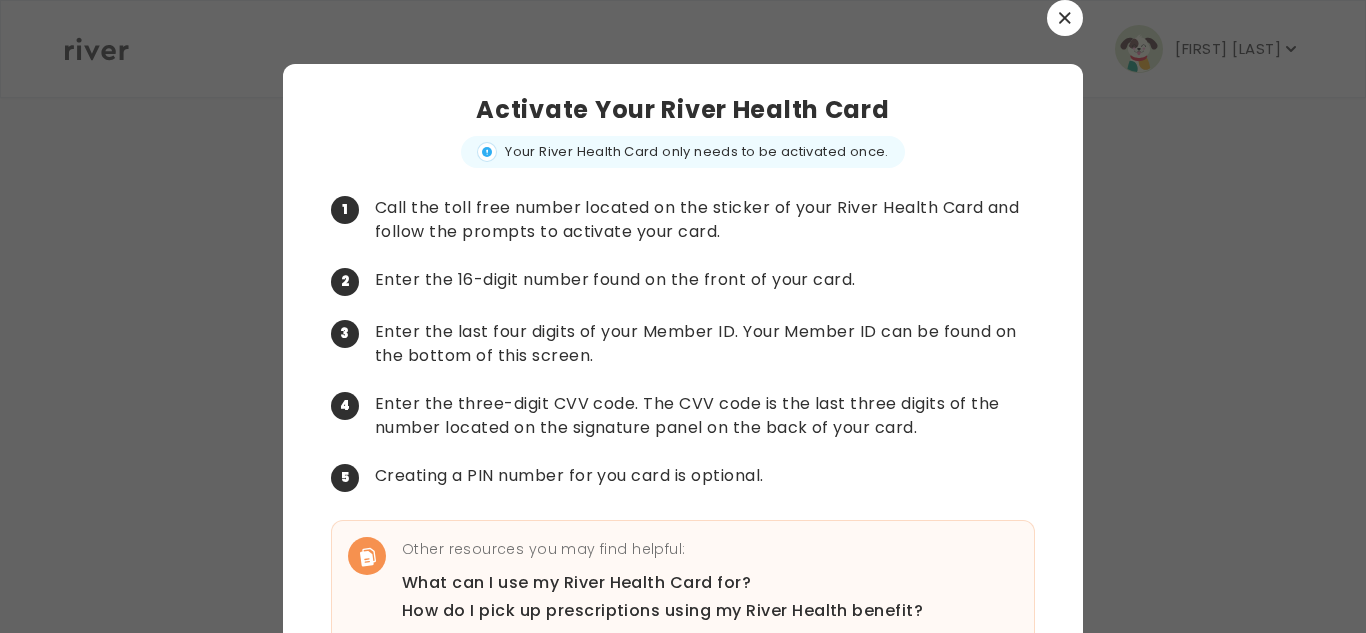 click 